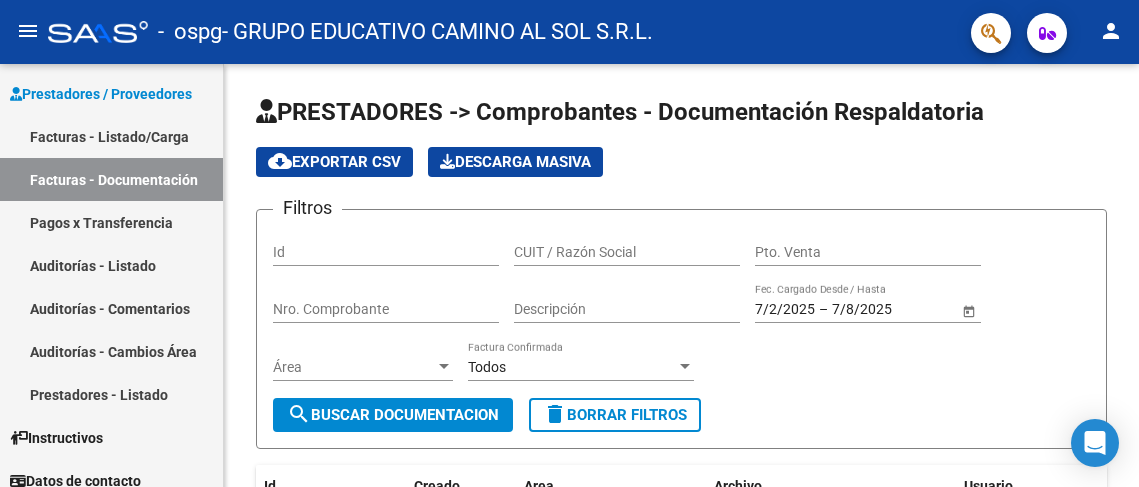 scroll, scrollTop: 0, scrollLeft: 0, axis: both 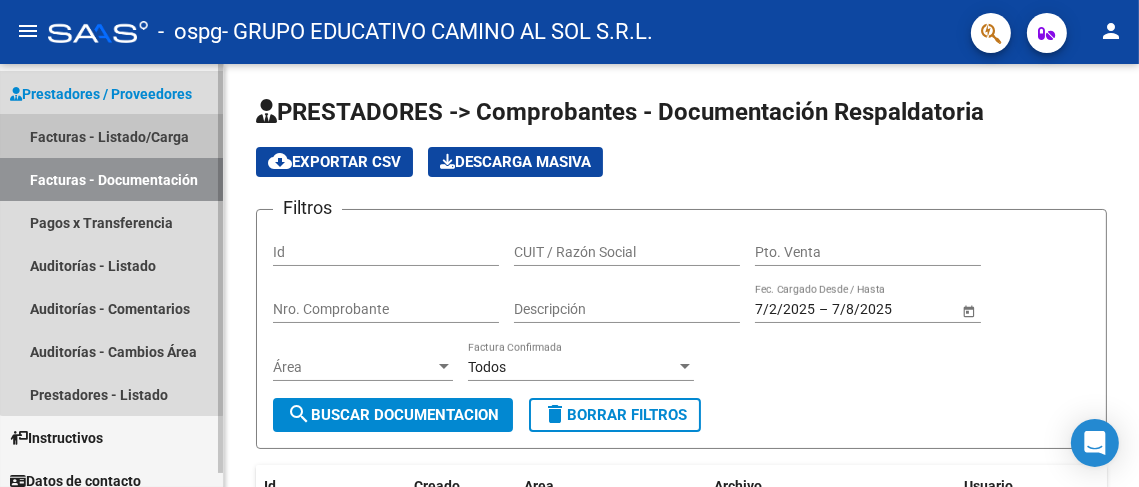 click on "Facturas - Listado/Carga" at bounding box center [111, 136] 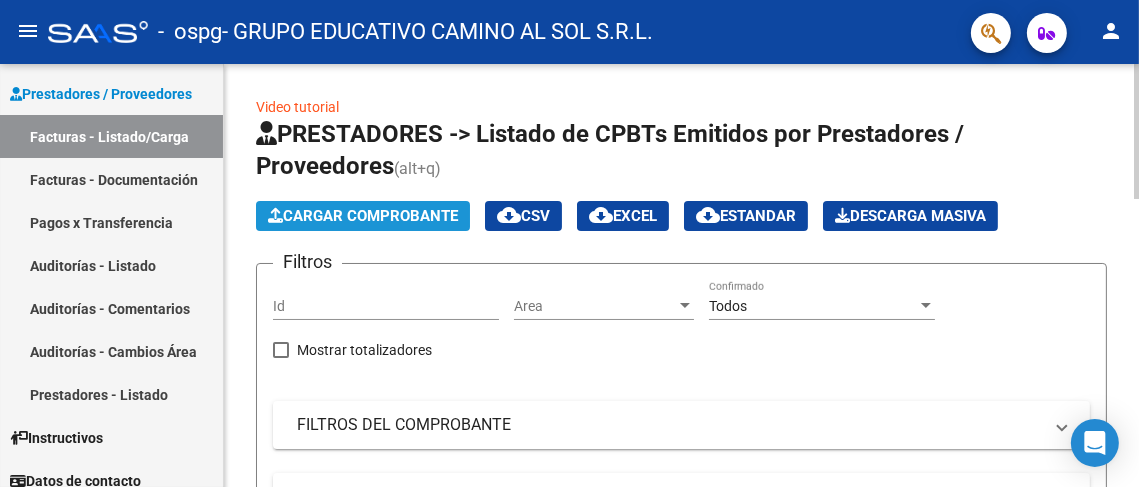 click on "Cargar Comprobante" 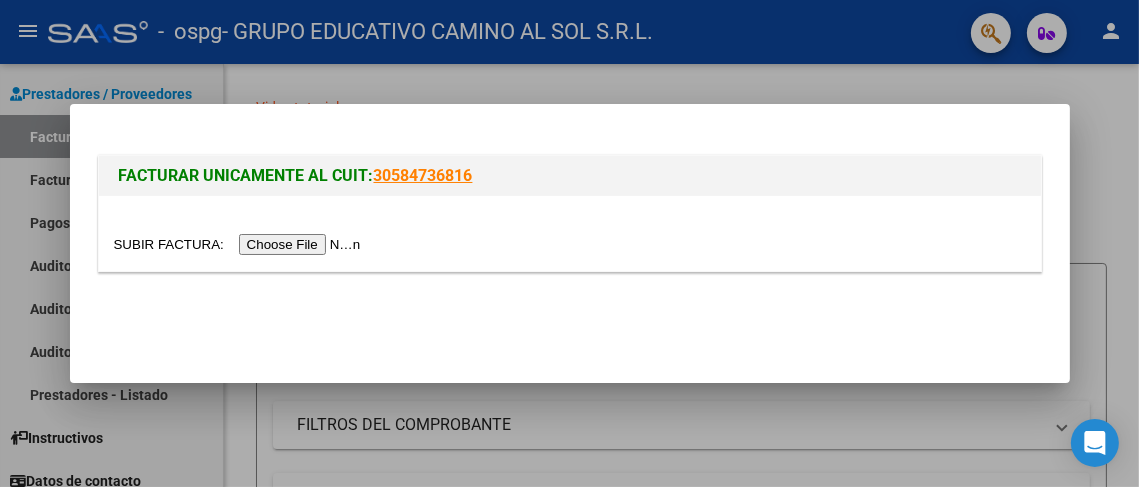 click at bounding box center [240, 244] 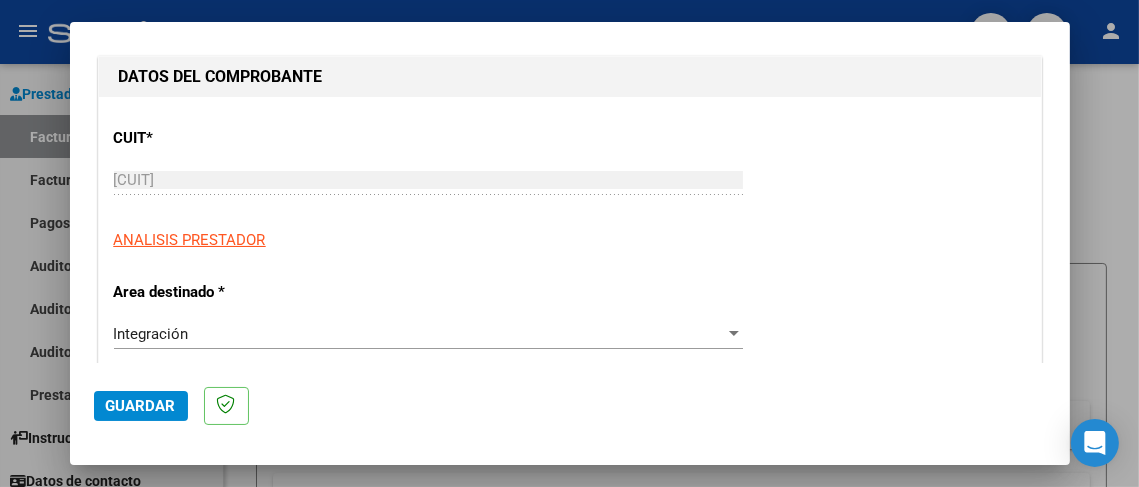 scroll, scrollTop: 399, scrollLeft: 0, axis: vertical 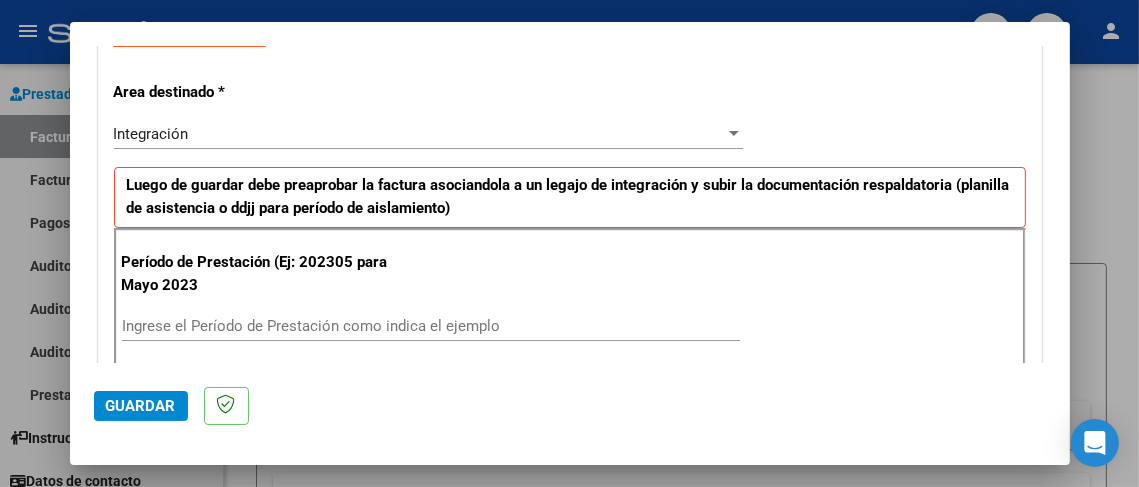 click on "Ingrese el Período de Prestación como indica el ejemplo" at bounding box center (431, 326) 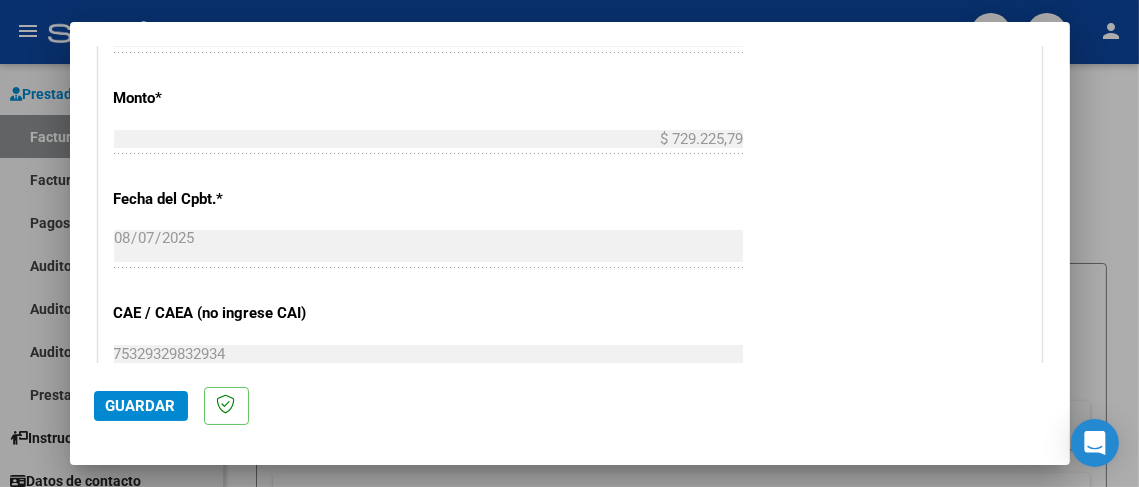 scroll, scrollTop: 1200, scrollLeft: 0, axis: vertical 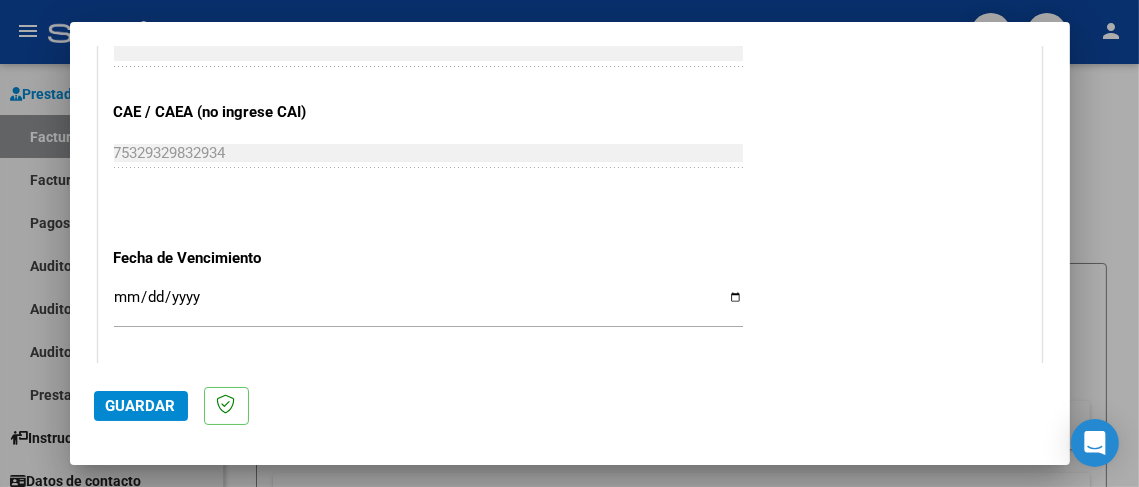 type on "202507" 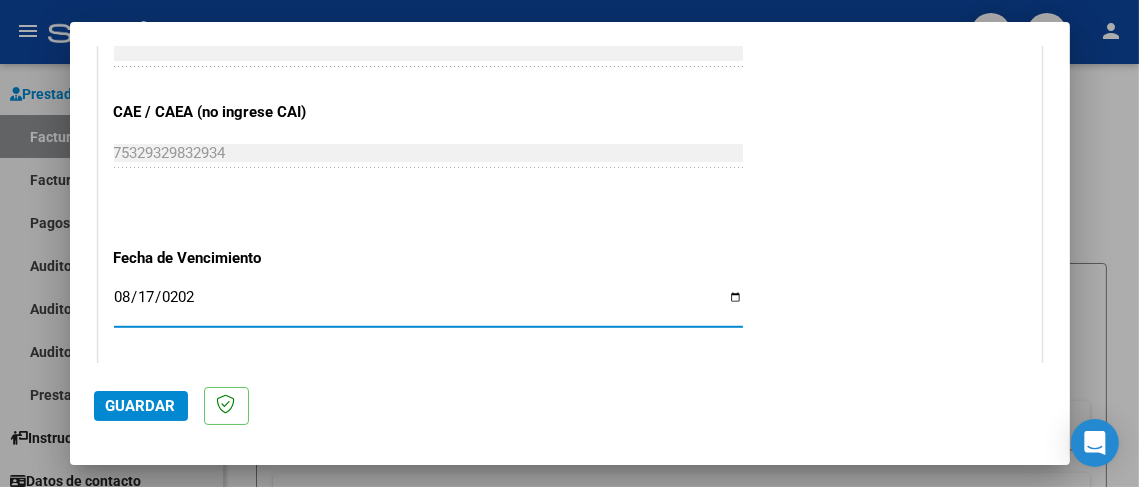 type on "2025-08-17" 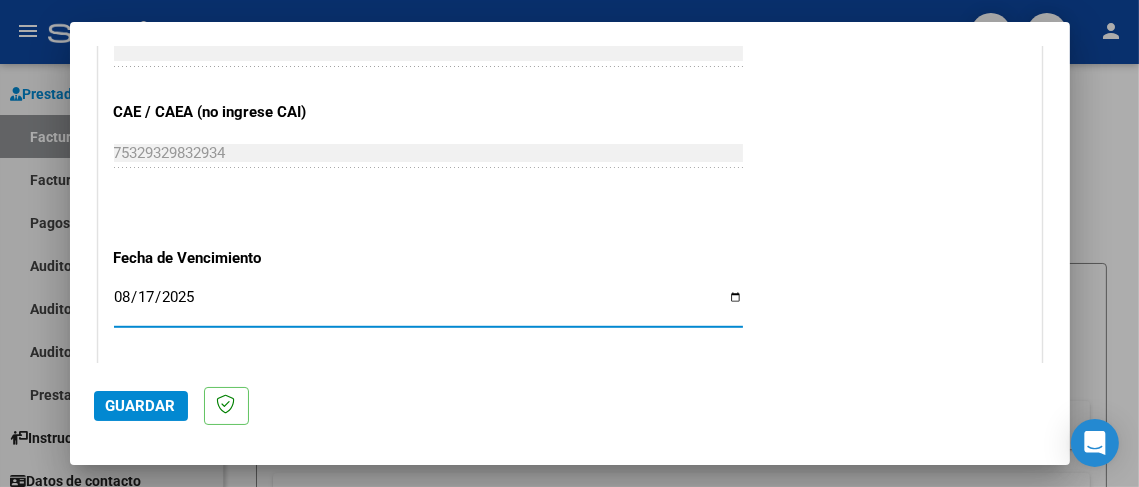 click on "CUIT  *   [CUIT] Ingresar CUIT  ANALISIS PRESTADOR  Area destinado * Integración Seleccionar Area Luego de guardar debe preaprobar la factura asociandola a un legajo de integración y subir la documentación respaldatoria (planilla de asistencia o ddjj para período de aislamiento)  Período de Prestación (Ej: 202305 para Mayo 2023    [YEAR][MONTH] Ingrese el Período de Prestación como indica el ejemplo   Comprobante Tipo * Factura C Seleccionar Tipo Punto de Venta  *   [NUMBER] Ingresar el Nro.  Número  *   [NUMBER] Ingresar el Nro.  Monto  *   $ [AMOUNT] Ingresar el monto  Fecha del Cpbt.  *   [DATE] Ingresar la fecha  CAE / CAEA (no ingrese CAI)    [CAE] Ingresar el CAE o CAEA (no ingrese CAI)  Fecha de Vencimiento    [DATE] Ingresar la fecha  Ref. Externa    Ingresar la ref.  N° Liquidación    Ingresar el N° Liquidación" at bounding box center [570, -171] 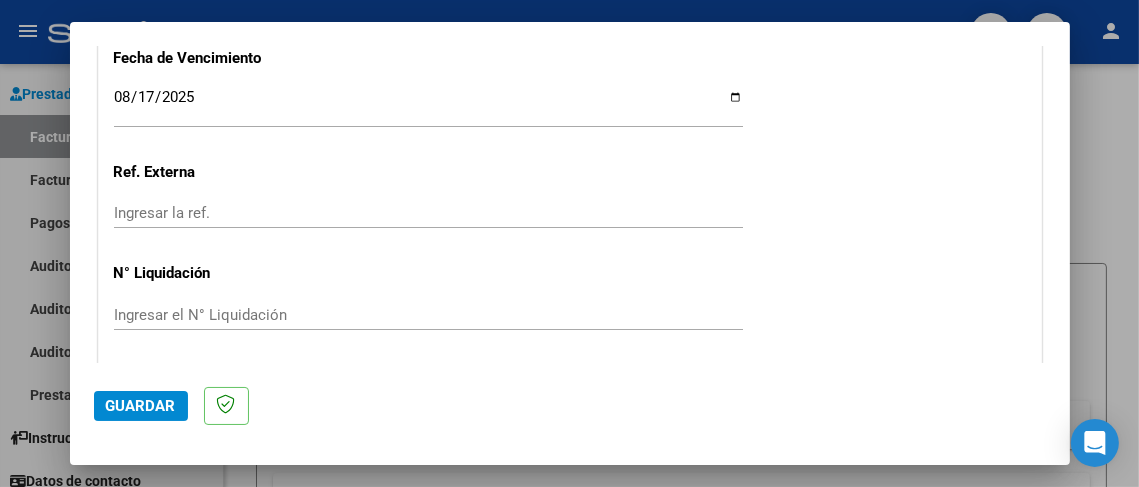 scroll, scrollTop: 1464, scrollLeft: 0, axis: vertical 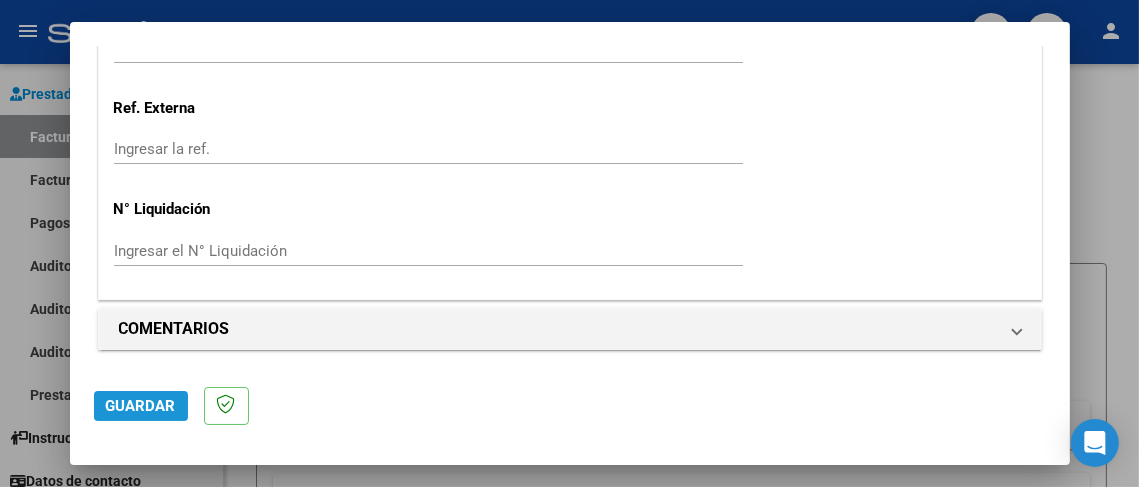 click on "Guardar" 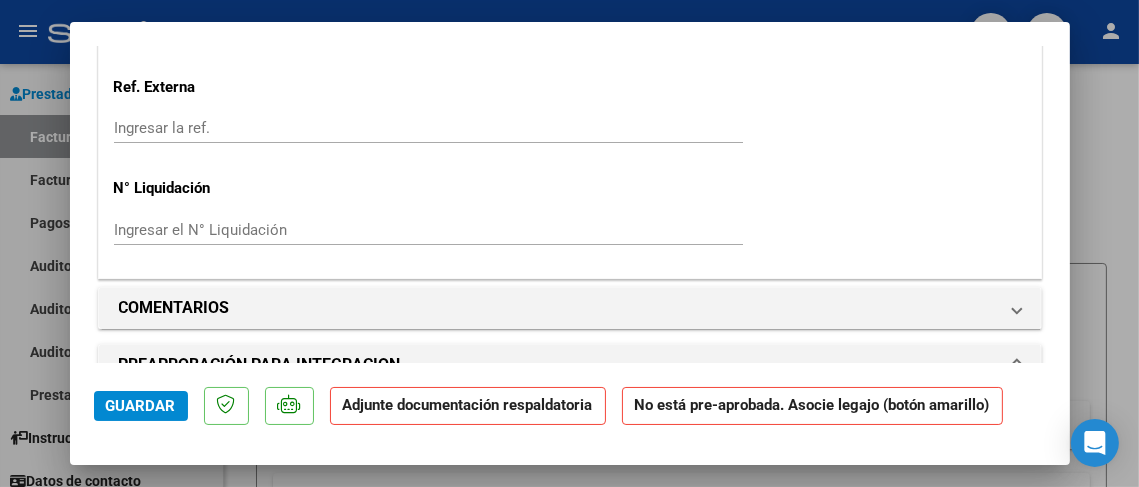 scroll, scrollTop: 1799, scrollLeft: 0, axis: vertical 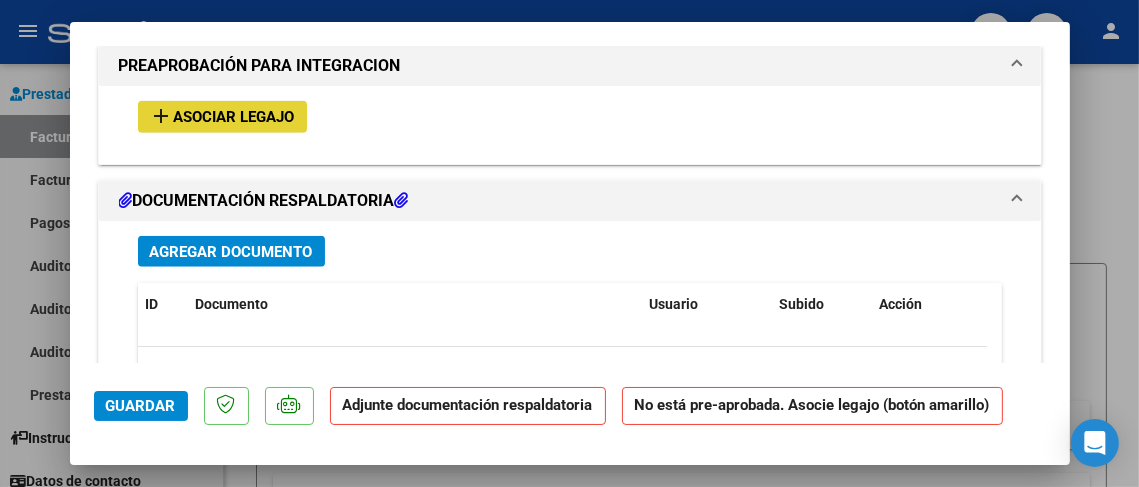 click on "Asociar Legajo" at bounding box center (234, 118) 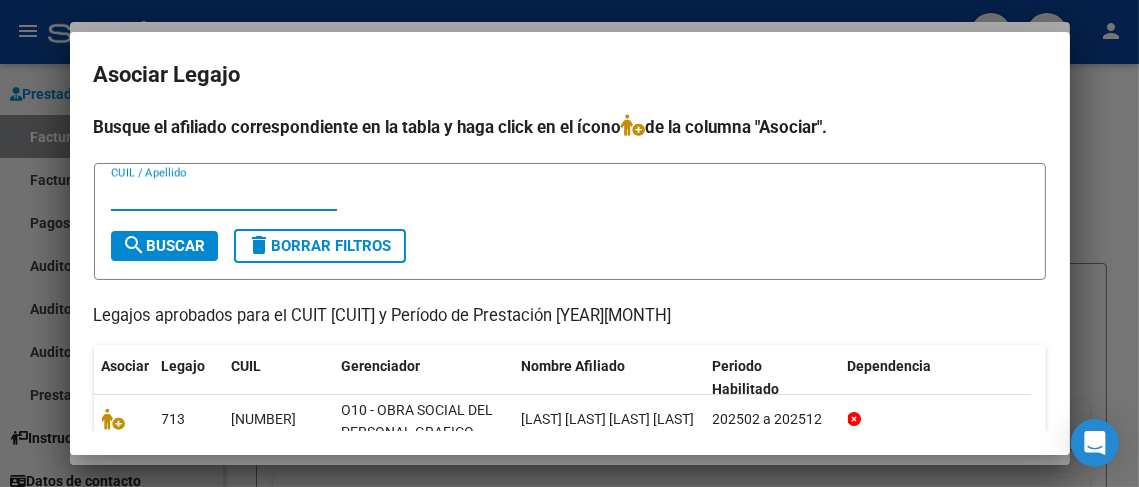 scroll, scrollTop: 99, scrollLeft: 0, axis: vertical 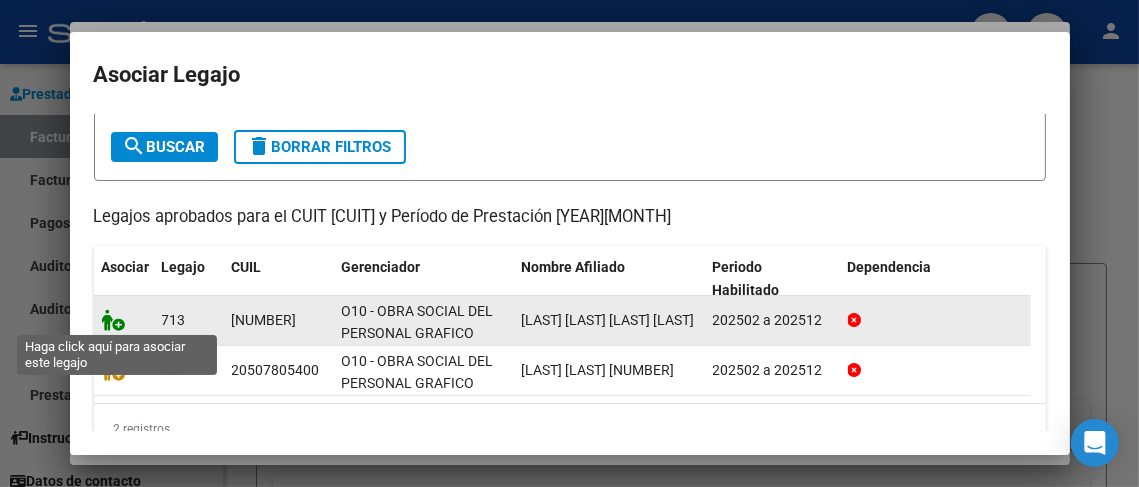 click 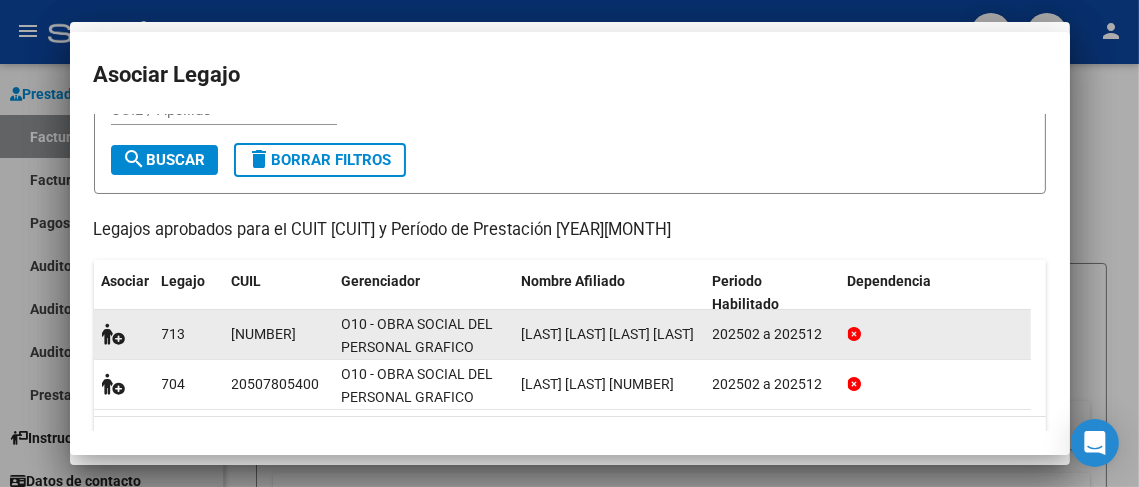 scroll, scrollTop: 1852, scrollLeft: 0, axis: vertical 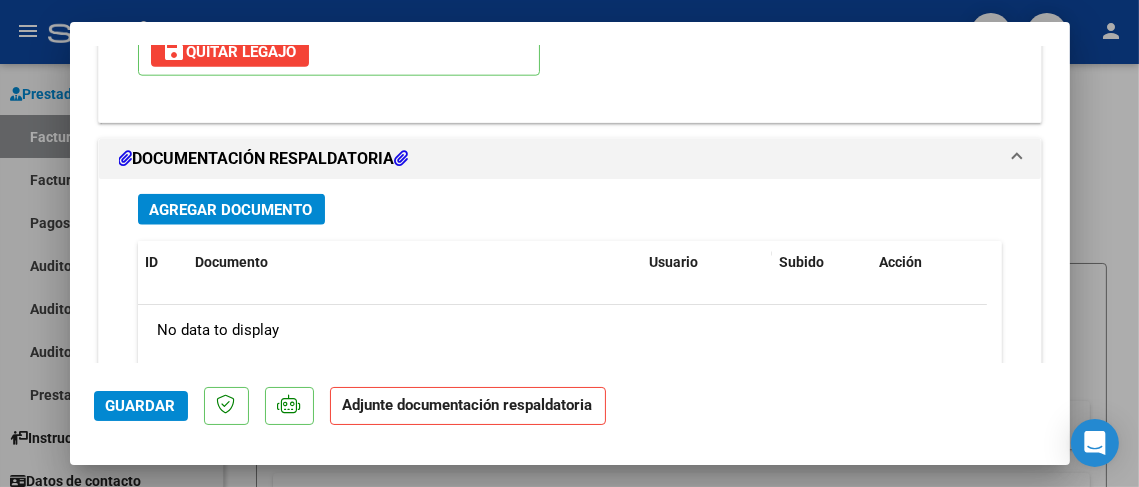 click on "Agregar Documento" at bounding box center [231, 210] 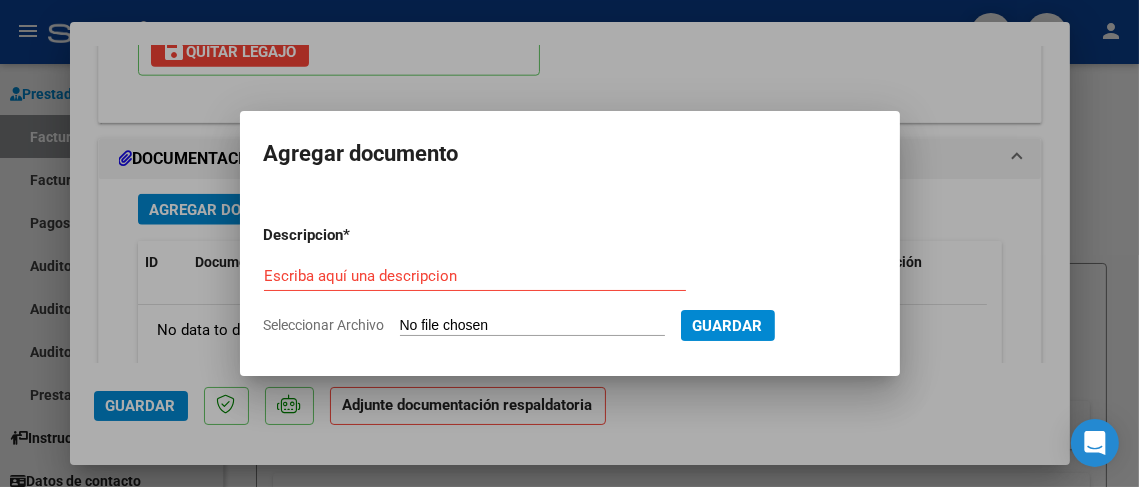 click on "Seleccionar Archivo" at bounding box center (532, 326) 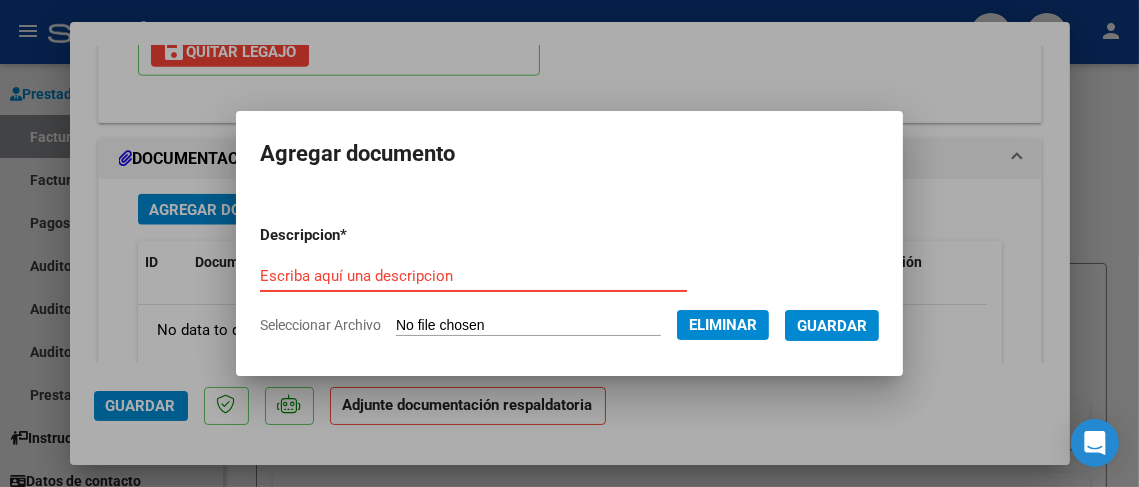 click on "Escriba aquí una descripcion" at bounding box center (473, 276) 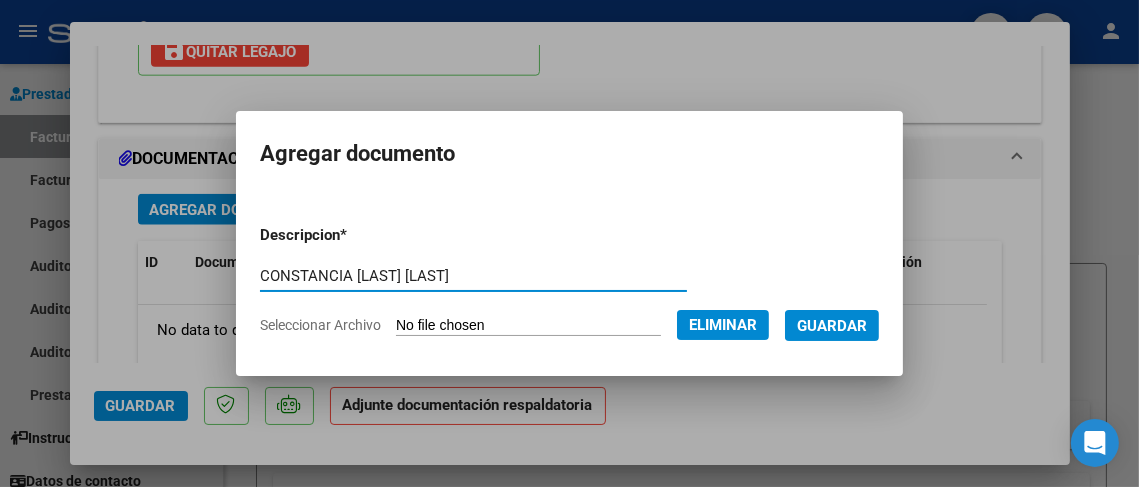 type on "CONSTANCIA [LAST] [LAST]" 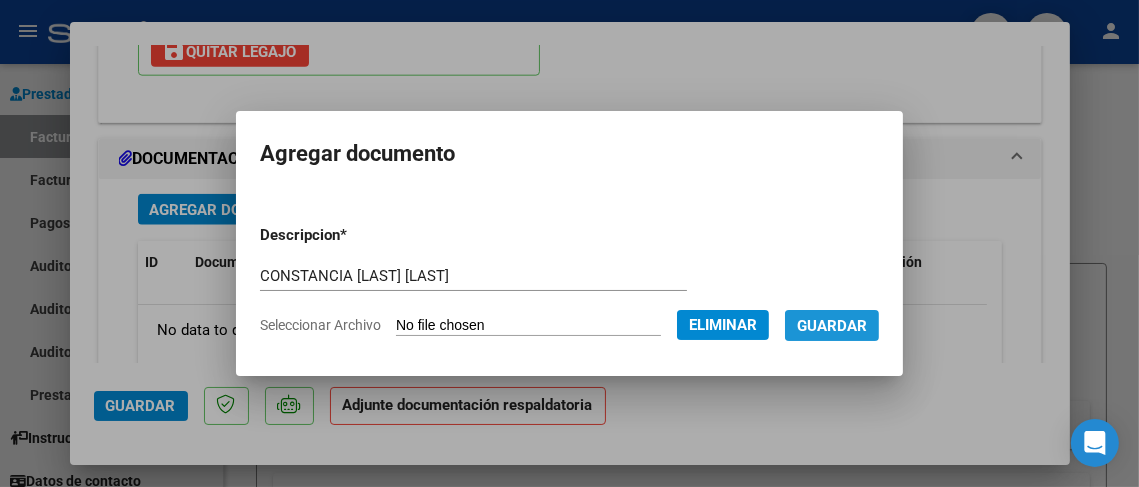 click on "Guardar" at bounding box center (832, 326) 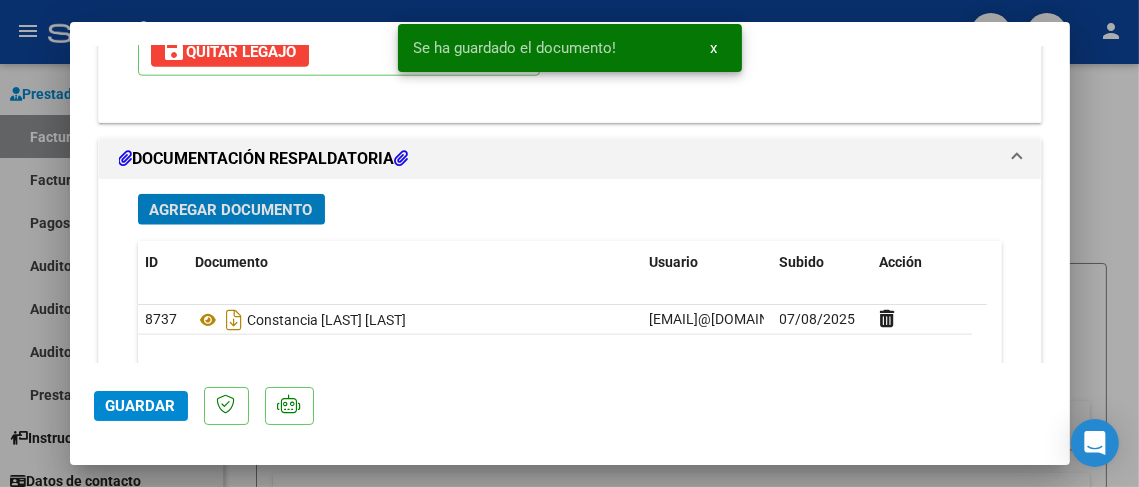 click on "Agregar Documento" at bounding box center [231, 210] 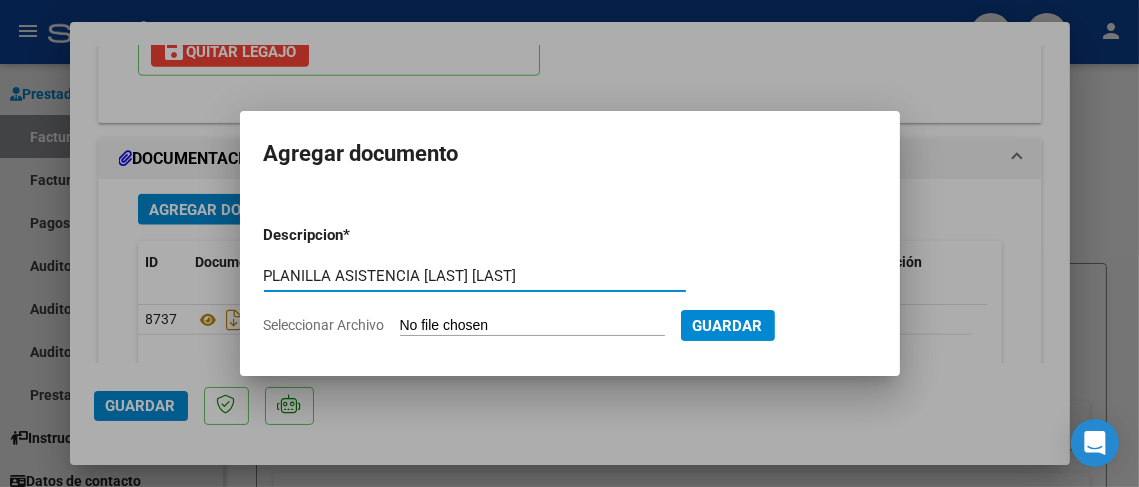type on "PLANILLA ASISTENCIA [LAST] [LAST]" 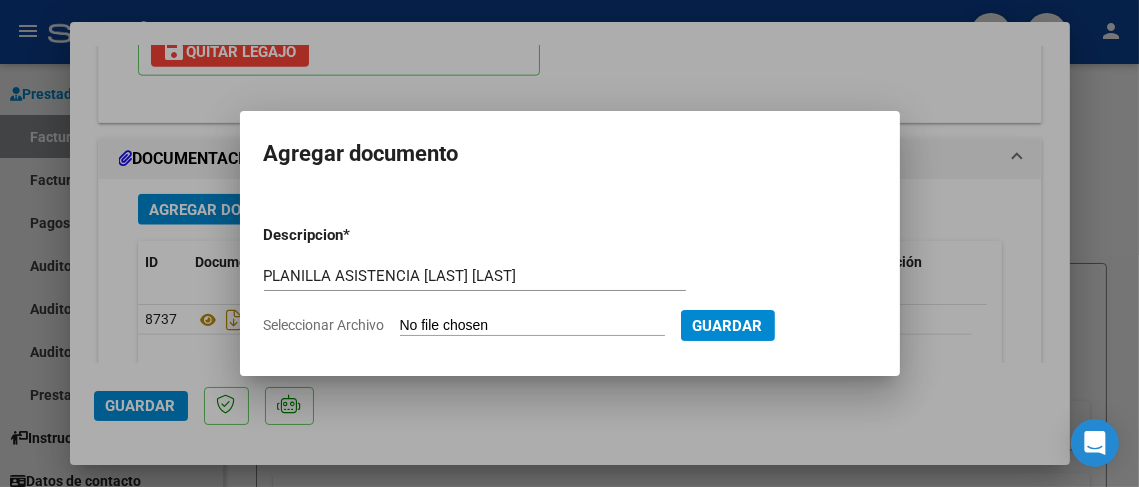 click on "PLANILLA ASISTENCIA [LAST] [LAST] Escriba aquí una descripcion" at bounding box center (475, 285) 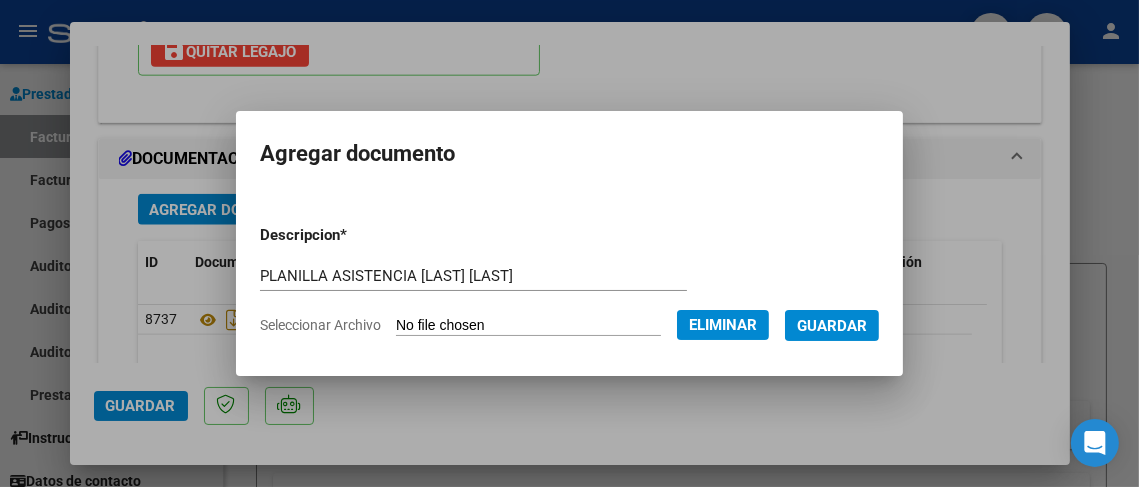click on "Guardar" at bounding box center [832, 326] 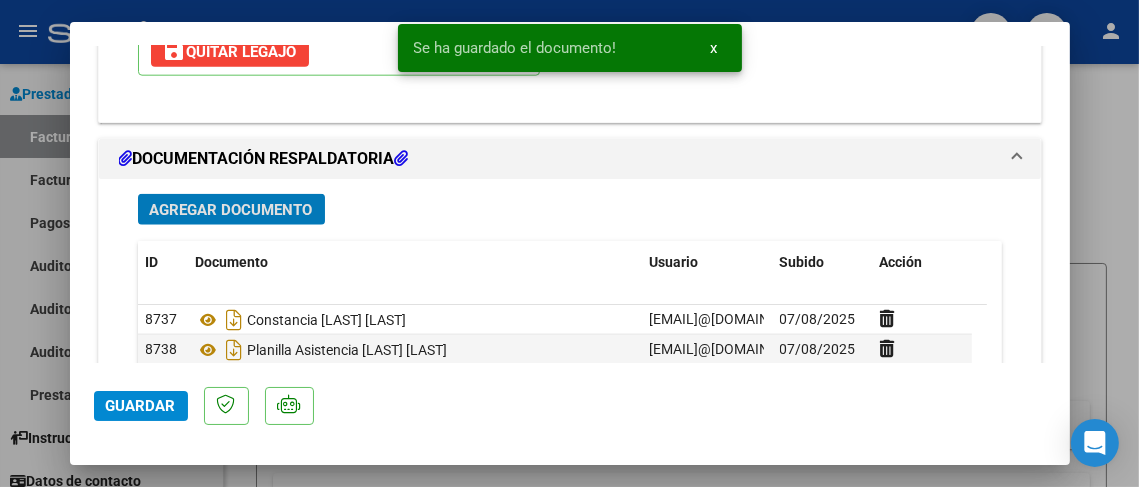 click on "Agregar Documento" at bounding box center (231, 210) 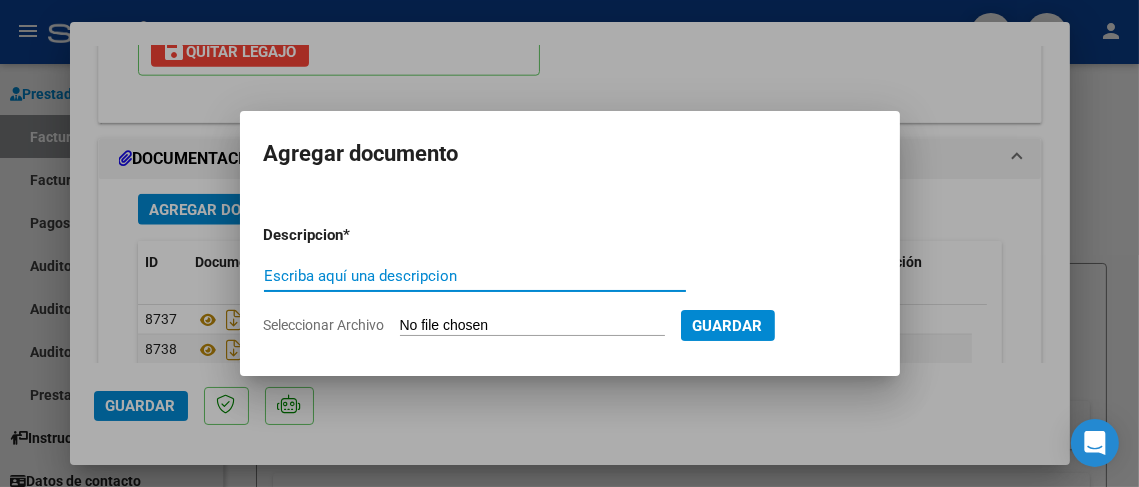 click on "Seleccionar Archivo" at bounding box center [532, 326] 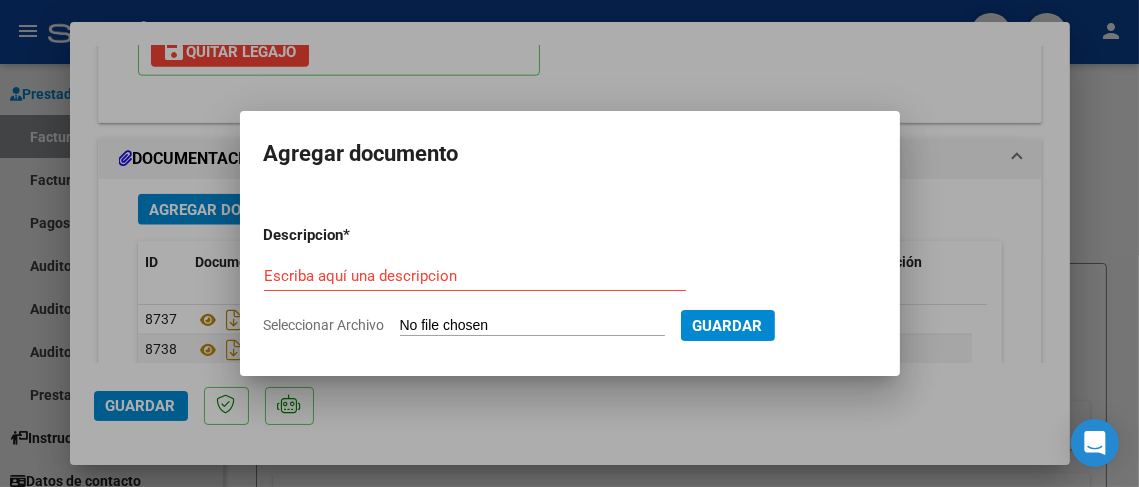 type on "C:\fakepath\Informe [LAST] [LAST] ([NUMBER]).docx" 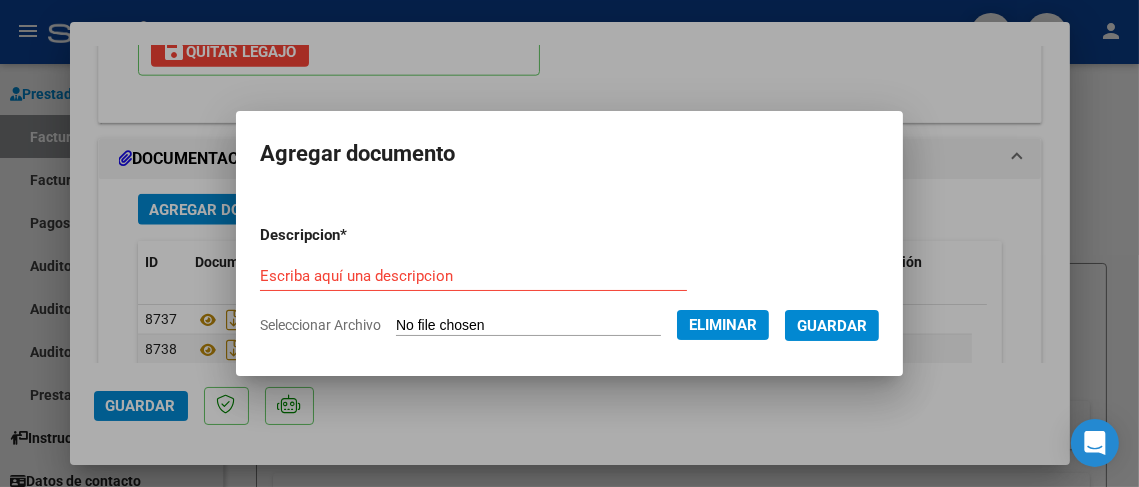 click on "Escriba aquí una descripcion" at bounding box center (473, 276) 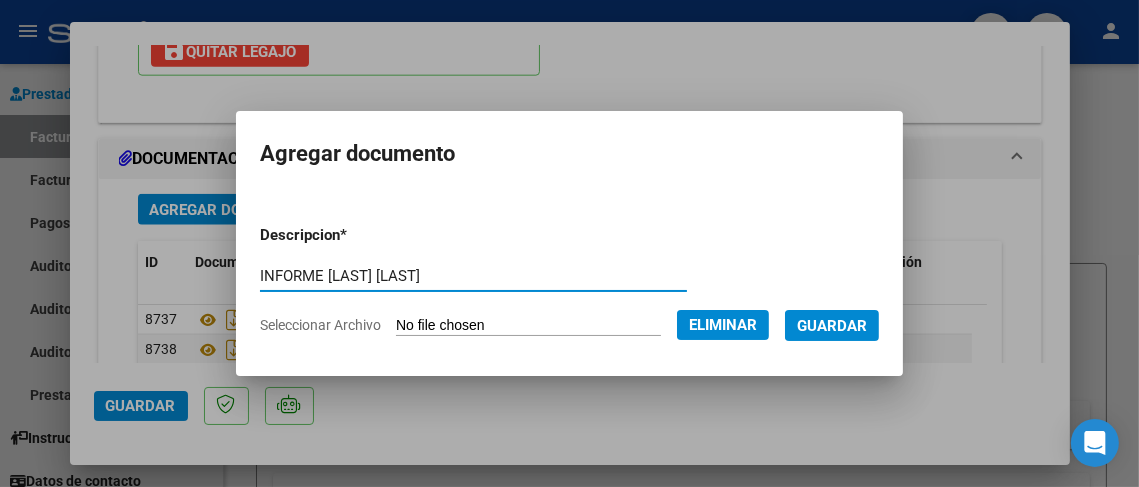 type on "INFORME [LAST] [LAST]" 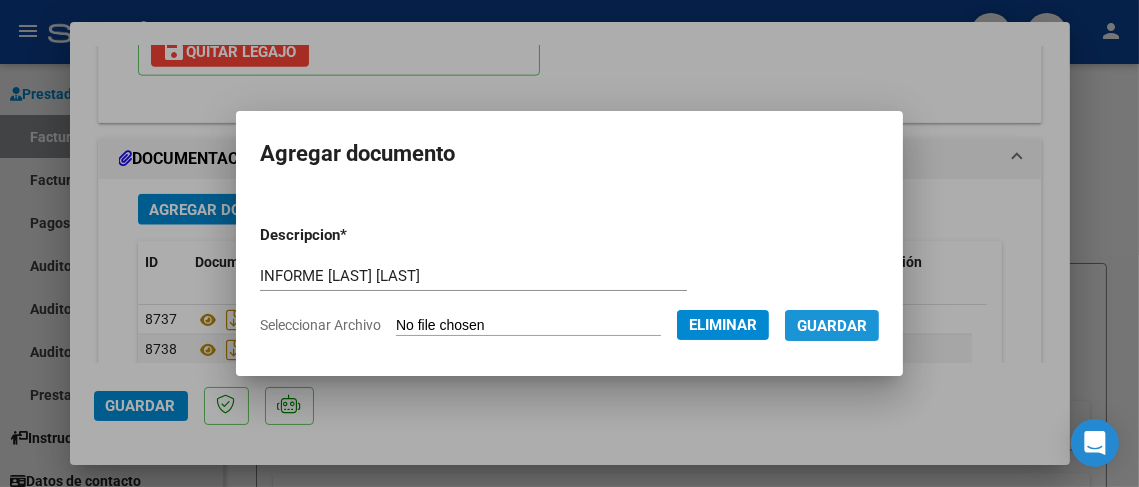 click on "Guardar" at bounding box center (832, 326) 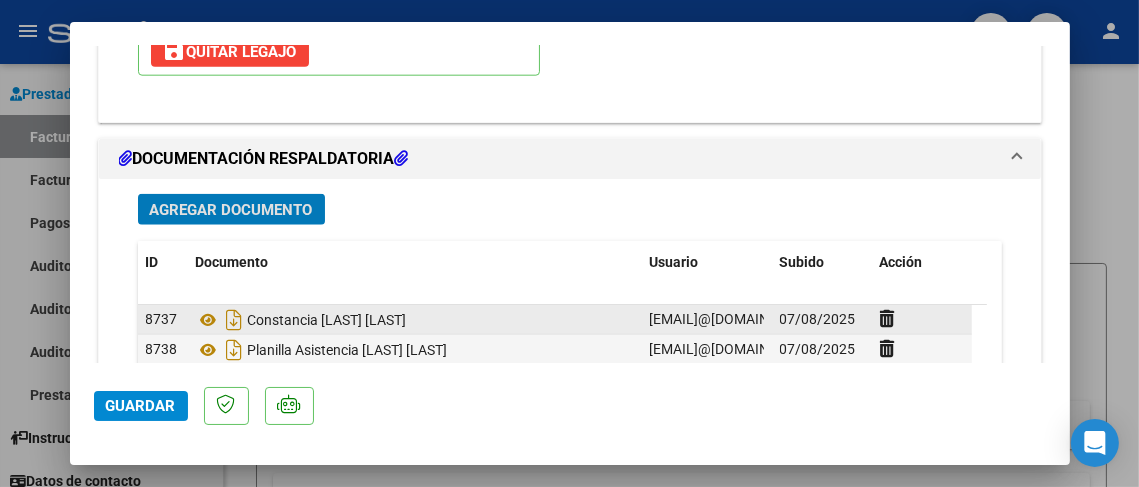 scroll, scrollTop: 2252, scrollLeft: 0, axis: vertical 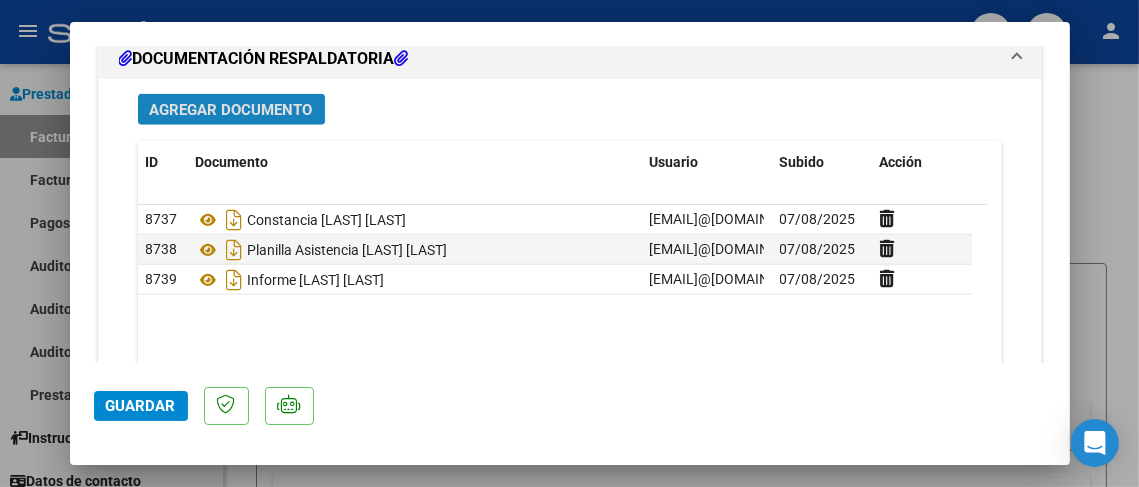 click on "Agregar Documento" at bounding box center [231, 110] 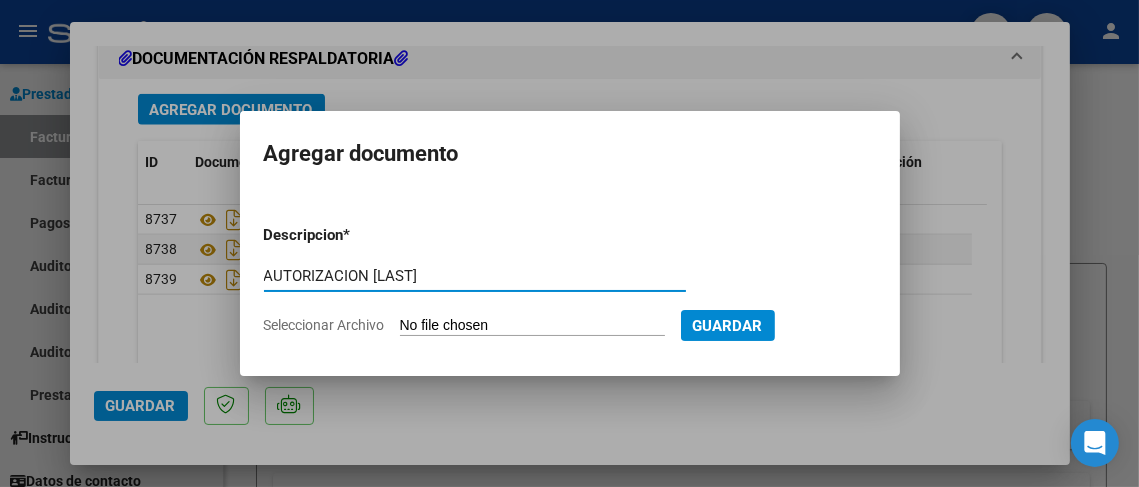 type on "AUTORIZACION [LAST]" 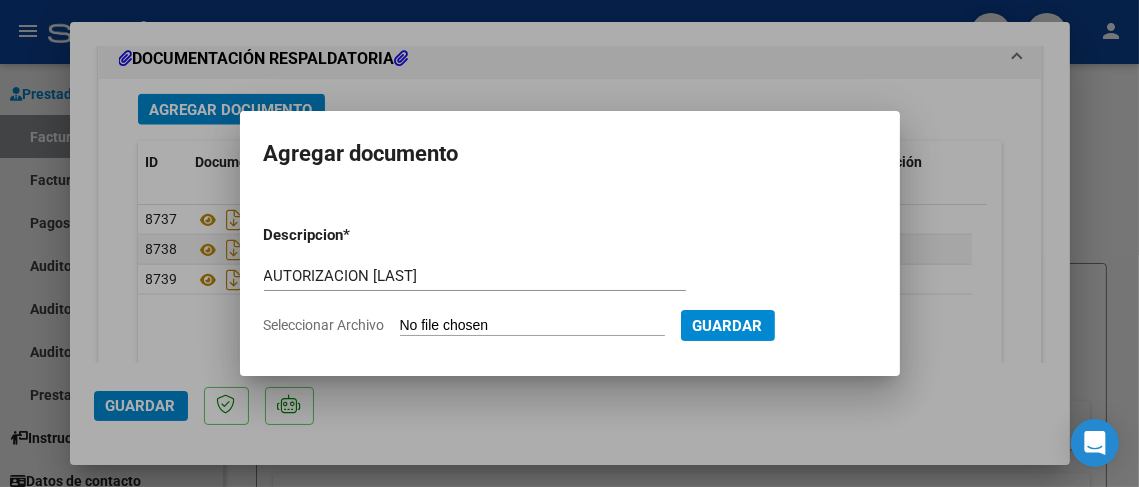 type on "C:\fakepath\AUTORIZACION [LAST] [YEAR].odt" 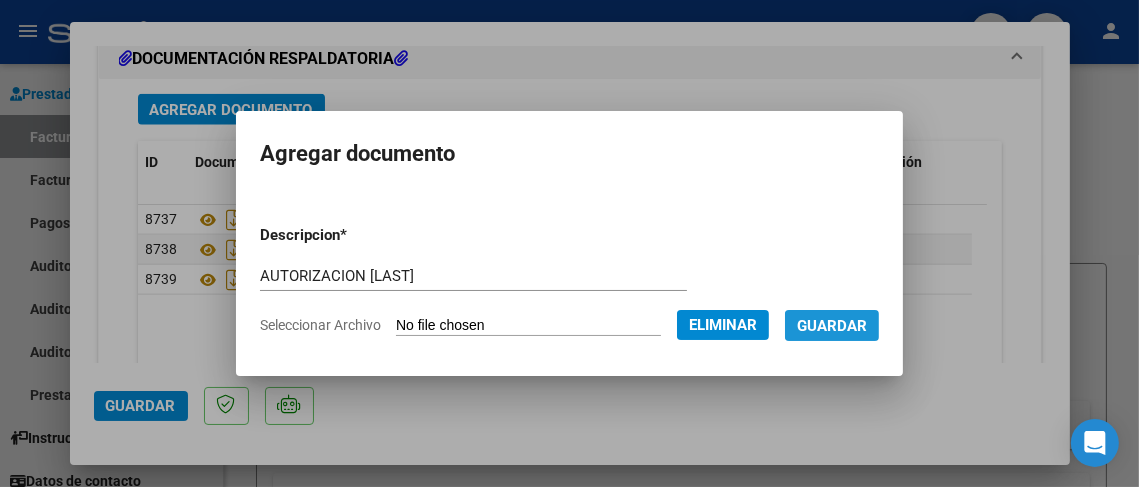 click on "Guardar" at bounding box center (832, 326) 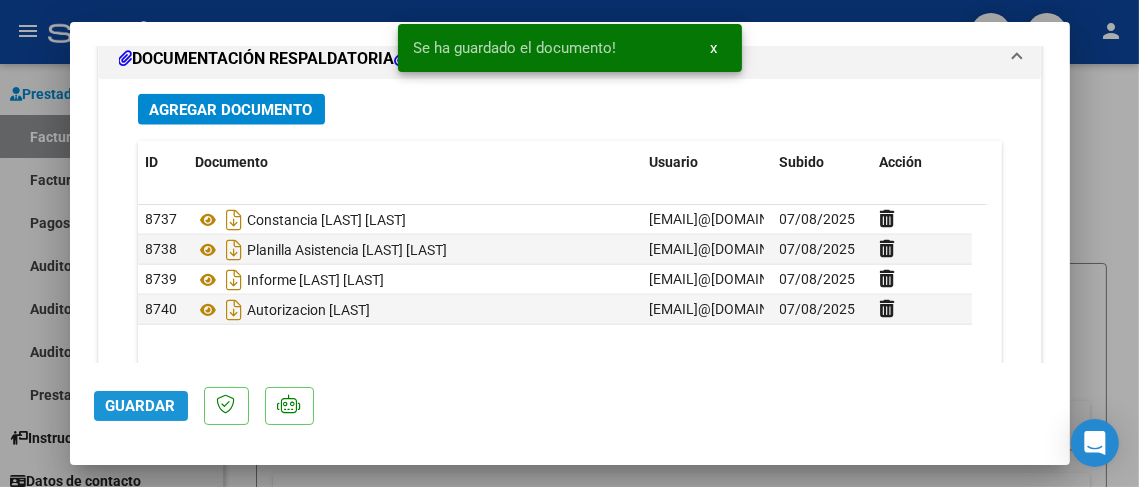 click on "Guardar" 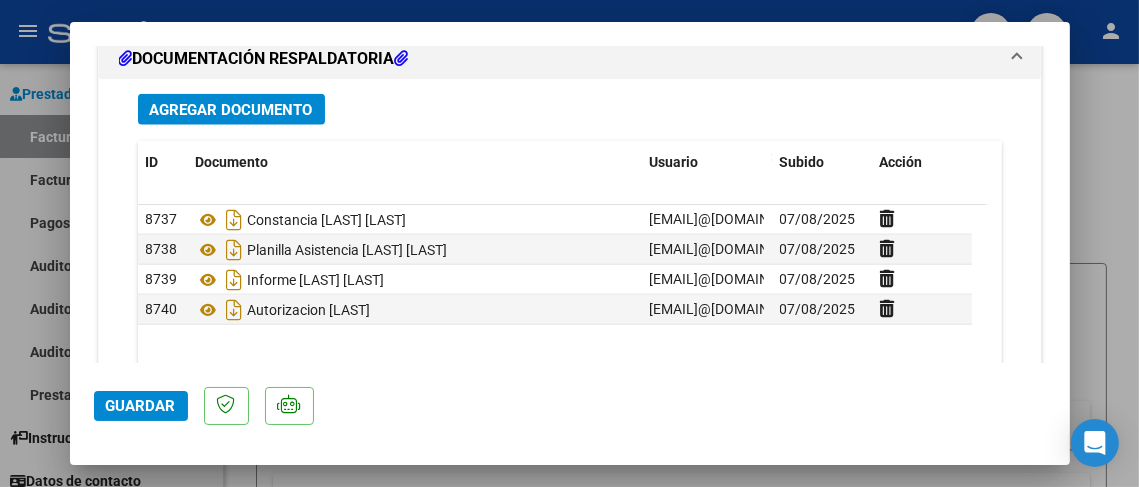 click on "Guardar" 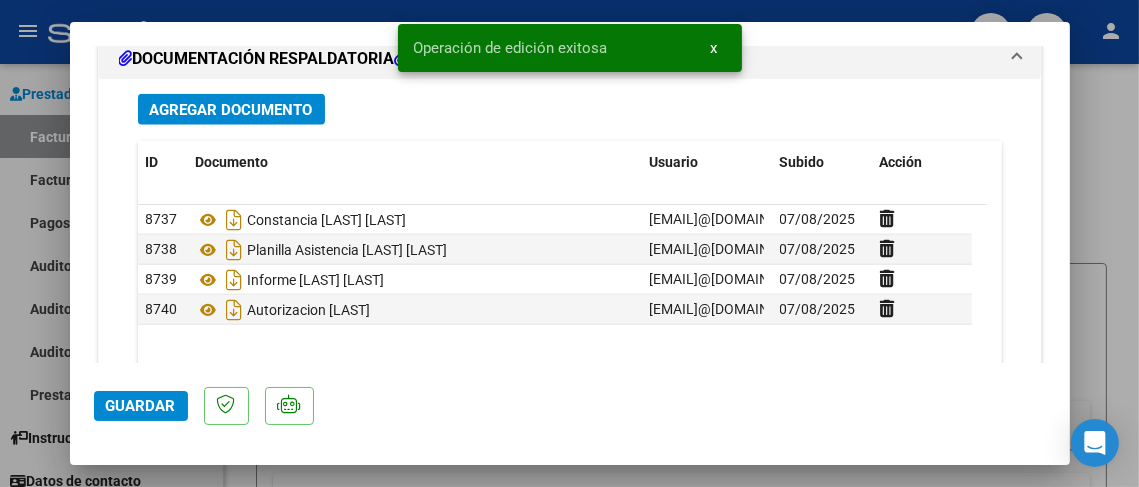 click at bounding box center [569, 243] 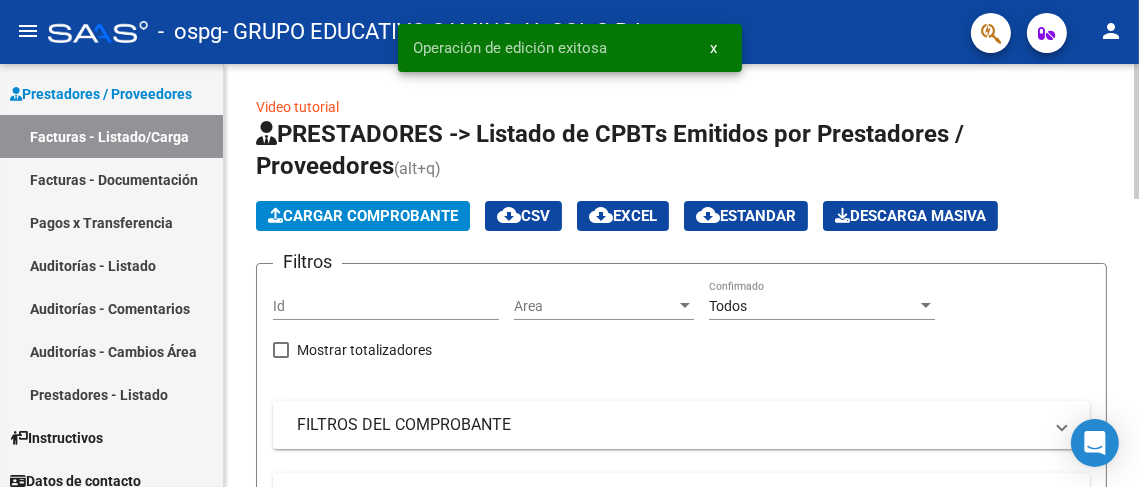 click on "Cargar Comprobante" 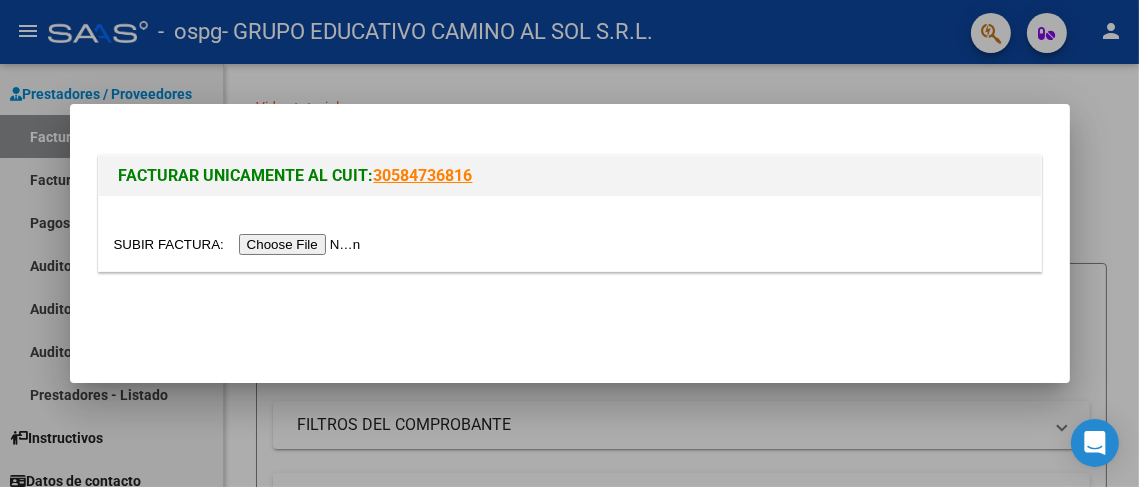 click at bounding box center (240, 244) 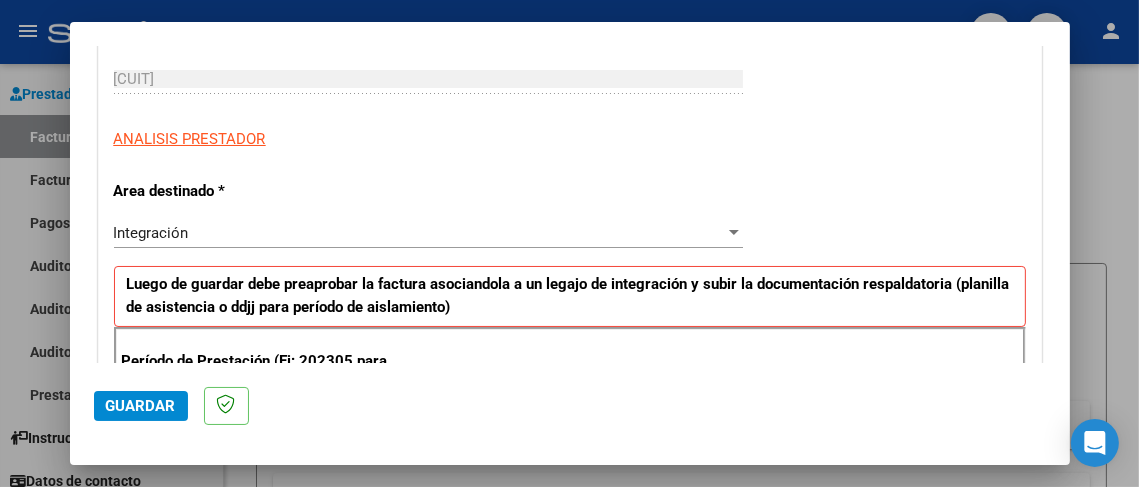 scroll, scrollTop: 499, scrollLeft: 0, axis: vertical 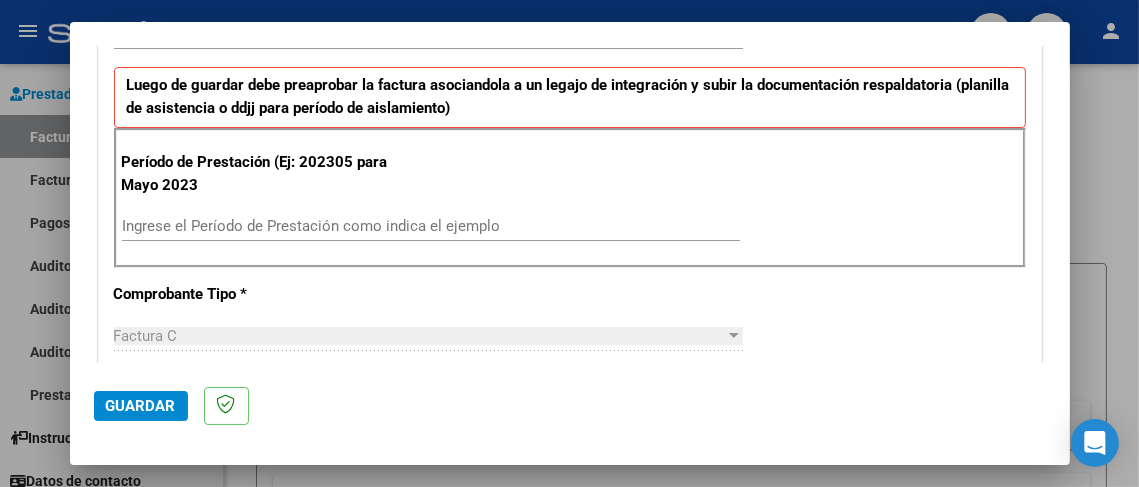 click on "Ingrese el Período de Prestación como indica el ejemplo" at bounding box center (431, 226) 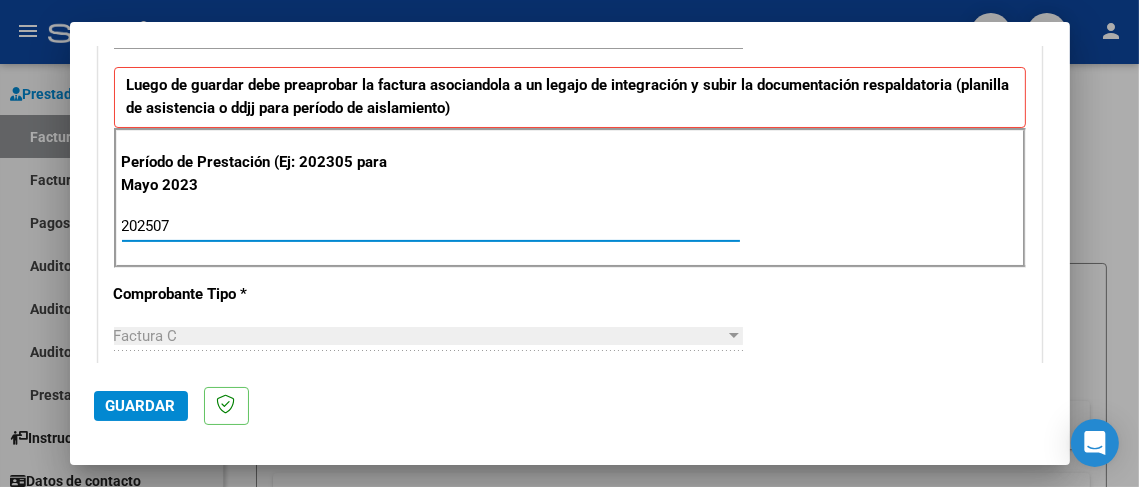 type on "202507" 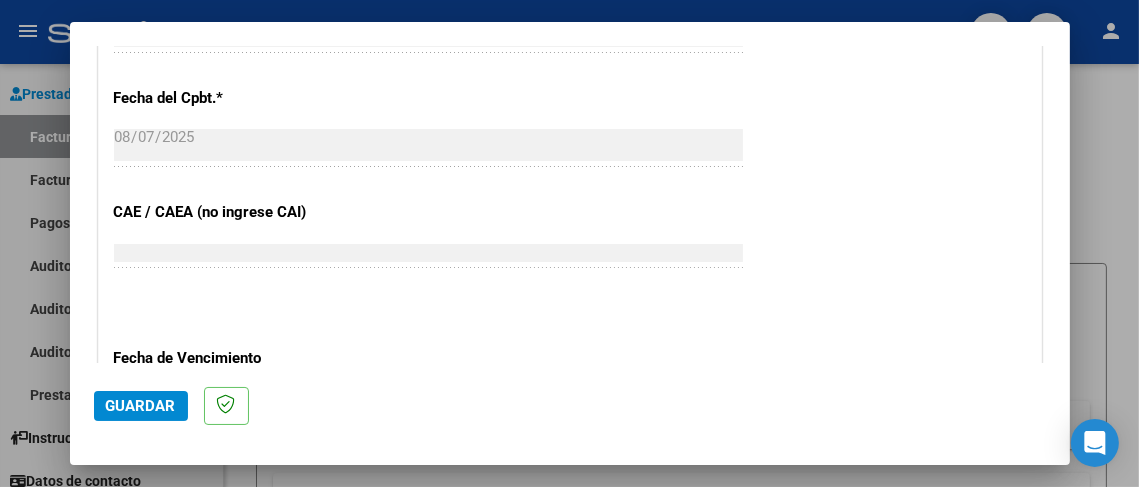 scroll, scrollTop: 1200, scrollLeft: 0, axis: vertical 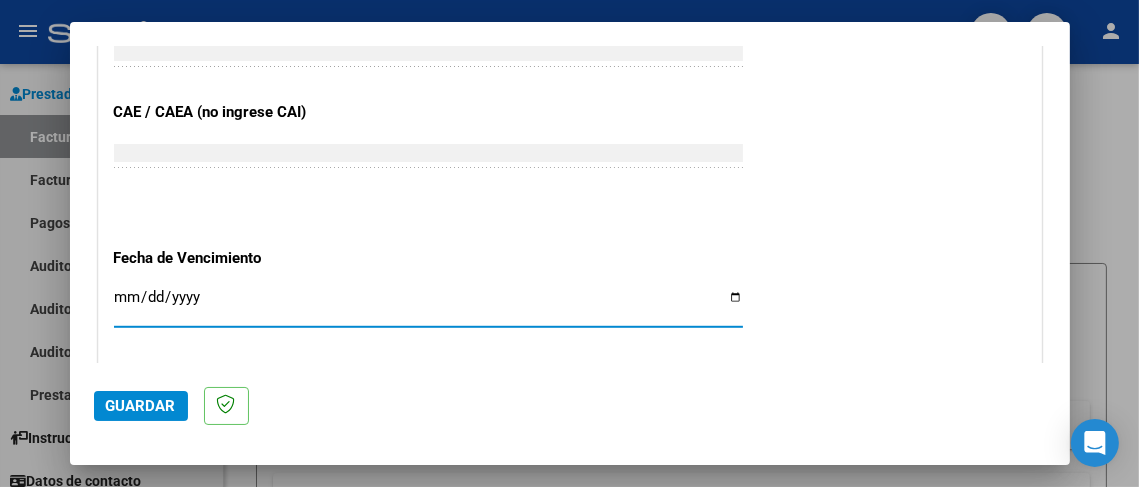 click on "Ingresar la fecha" at bounding box center (428, 305) 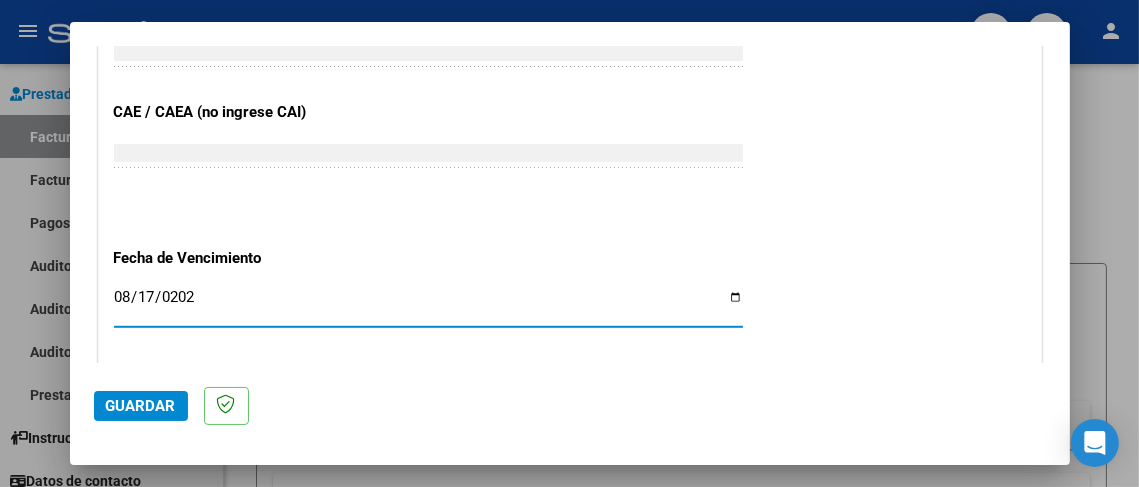 type on "2025-08-17" 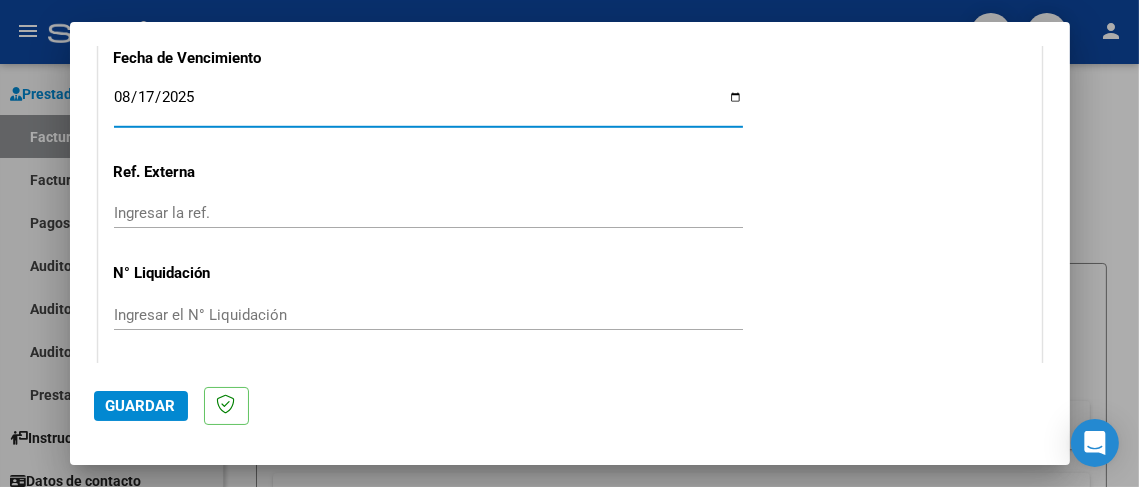 scroll, scrollTop: 1464, scrollLeft: 0, axis: vertical 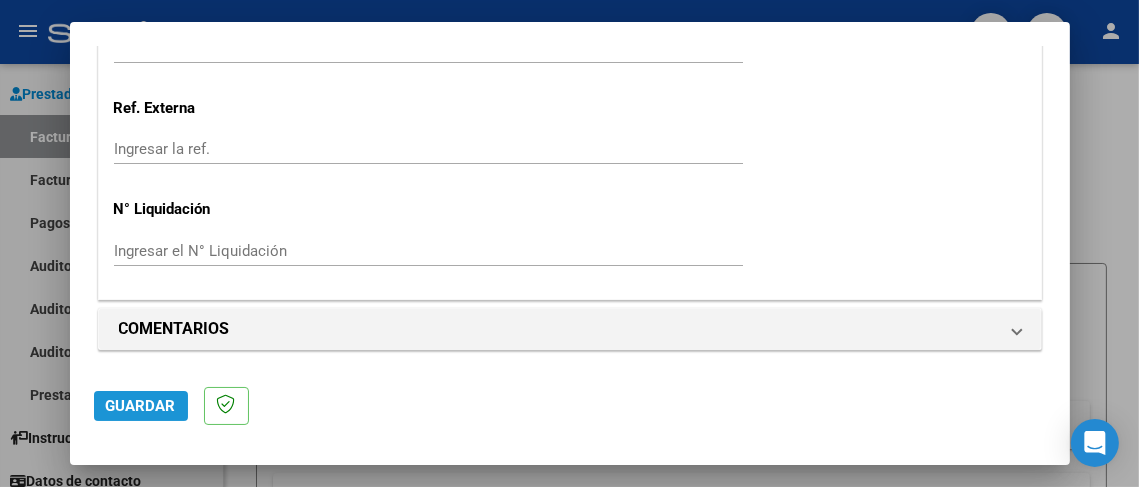 click on "Guardar" 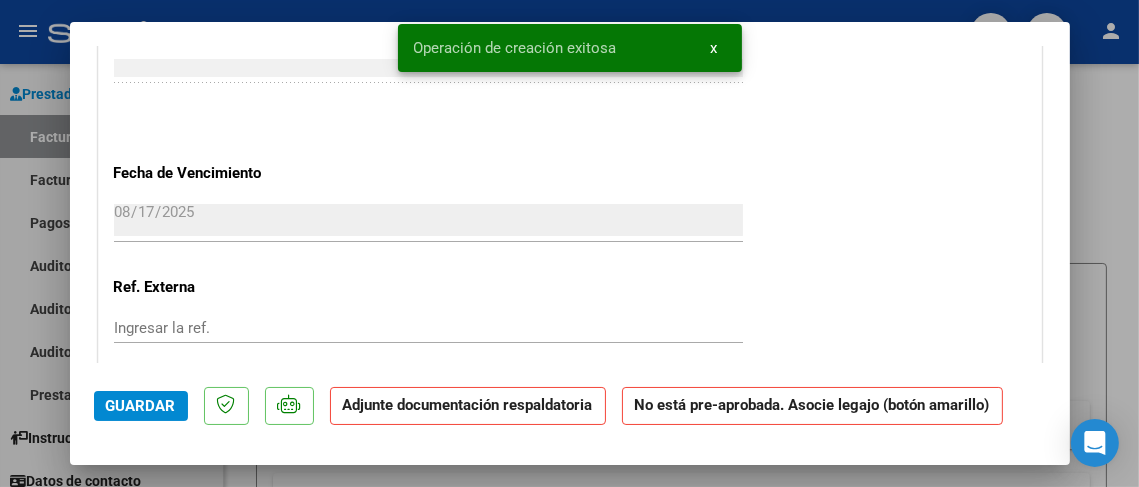 scroll, scrollTop: 1599, scrollLeft: 0, axis: vertical 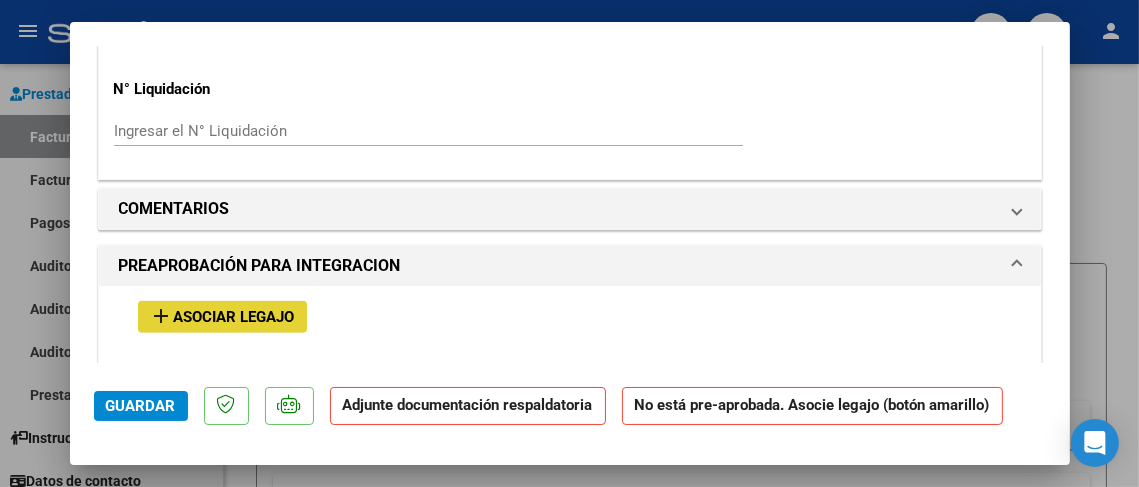 click on "Asociar Legajo" at bounding box center [234, 318] 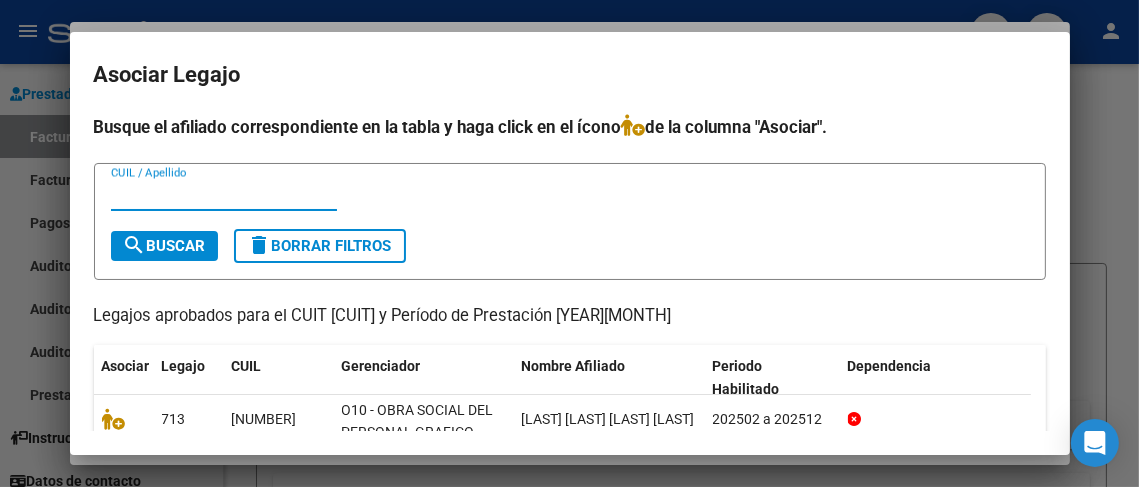 scroll, scrollTop: 136, scrollLeft: 0, axis: vertical 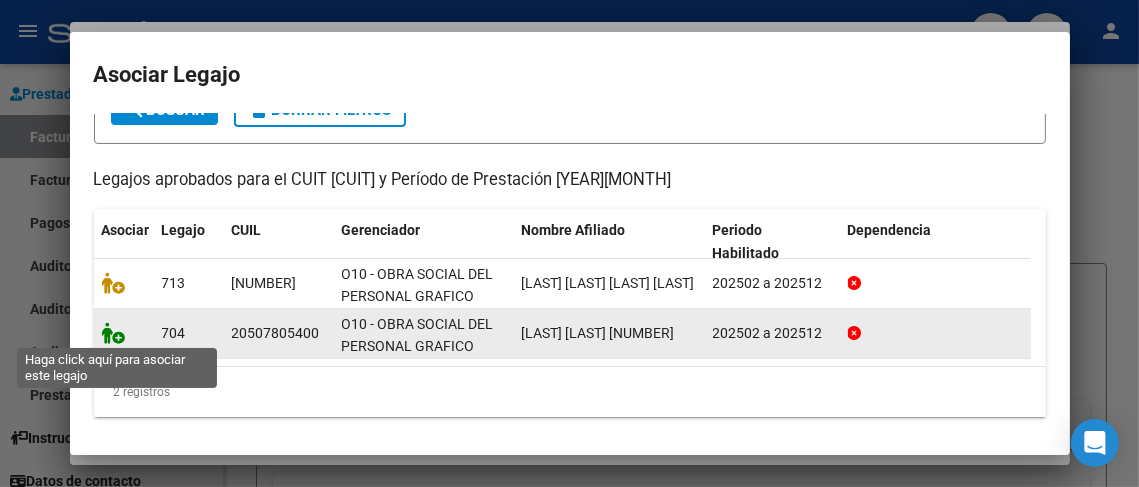 click 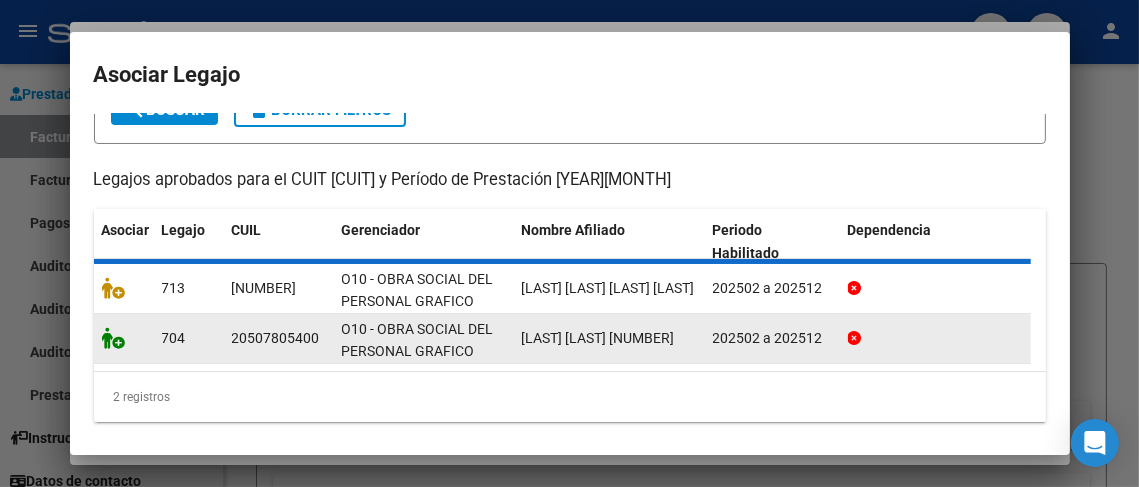 scroll, scrollTop: 1652, scrollLeft: 0, axis: vertical 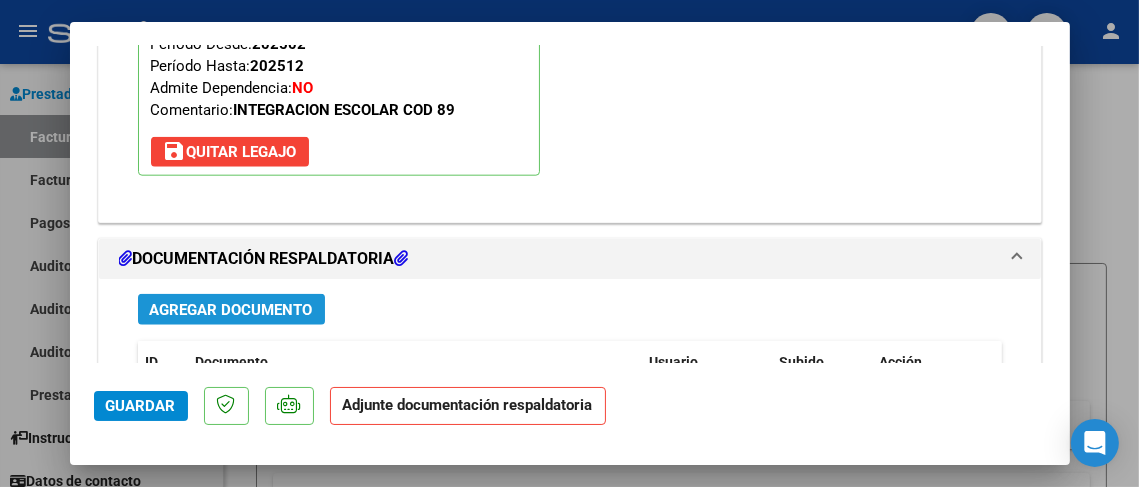 click on "Agregar Documento" at bounding box center [231, 310] 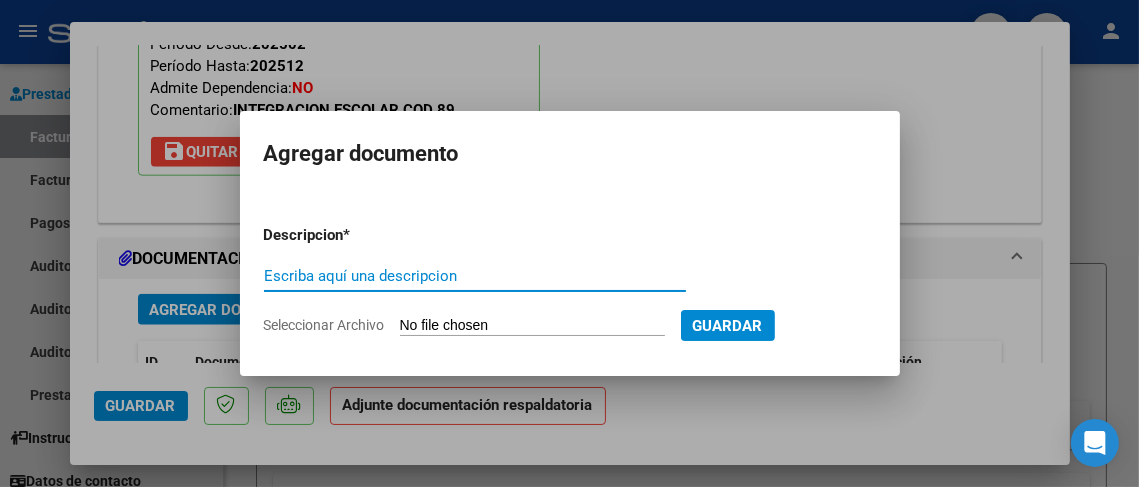 click on "Seleccionar Archivo" at bounding box center (532, 326) 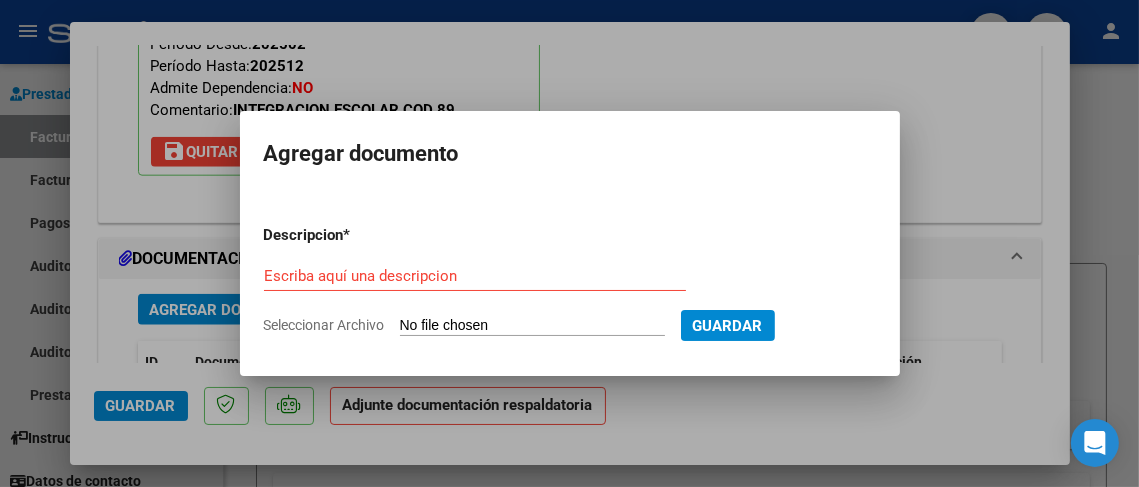 type on "C:\fakepath\CONSTANCIA [LAST] [LAST] [MONTH].pdf" 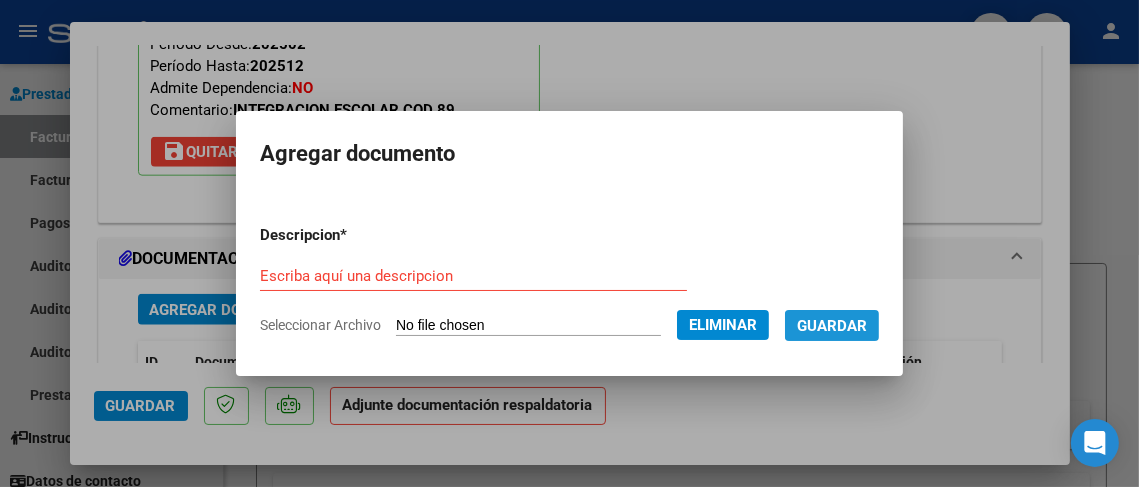 click on "Guardar" at bounding box center (832, 326) 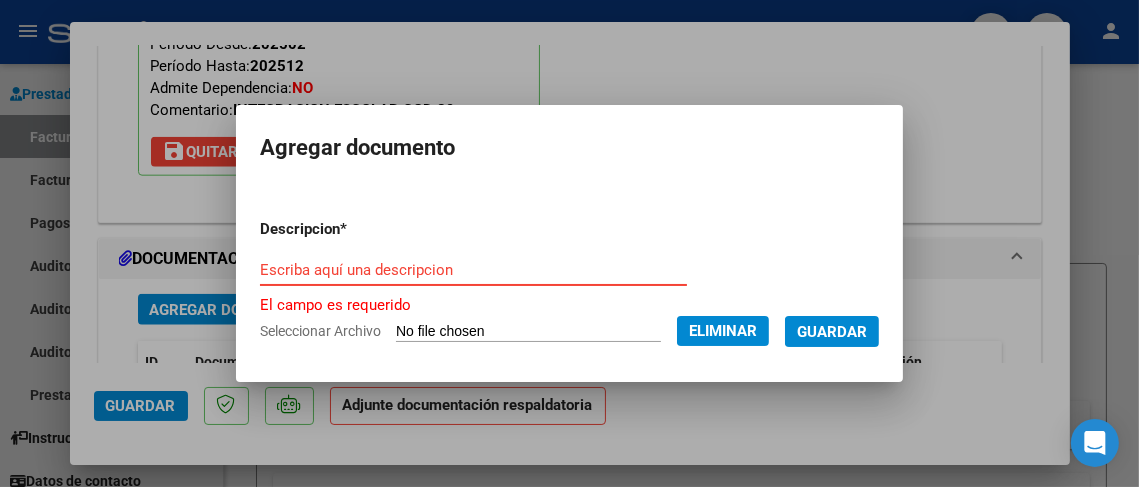 click on "Escriba aquí una descripcion" at bounding box center [473, 270] 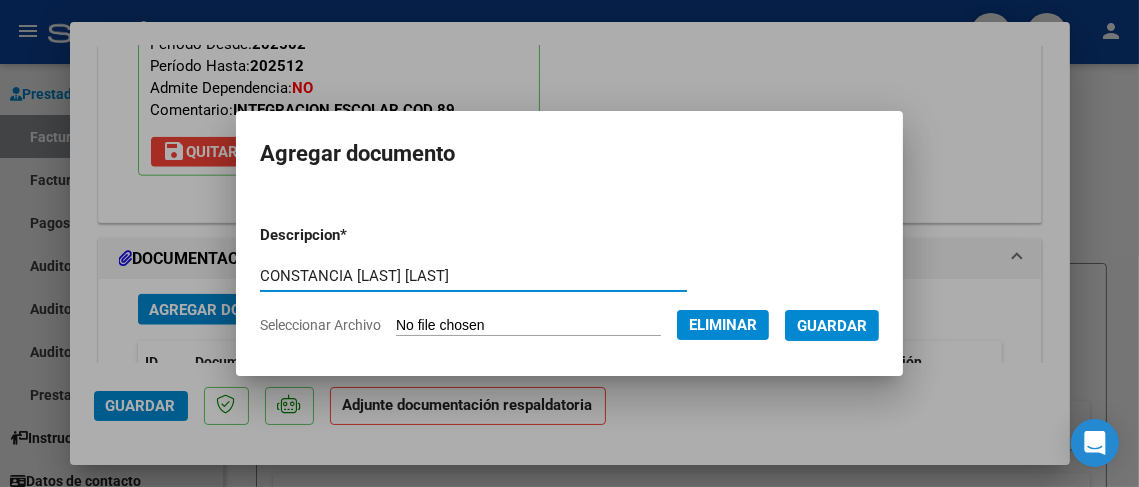 type on "CONSTANCIA [LAST] [LAST]" 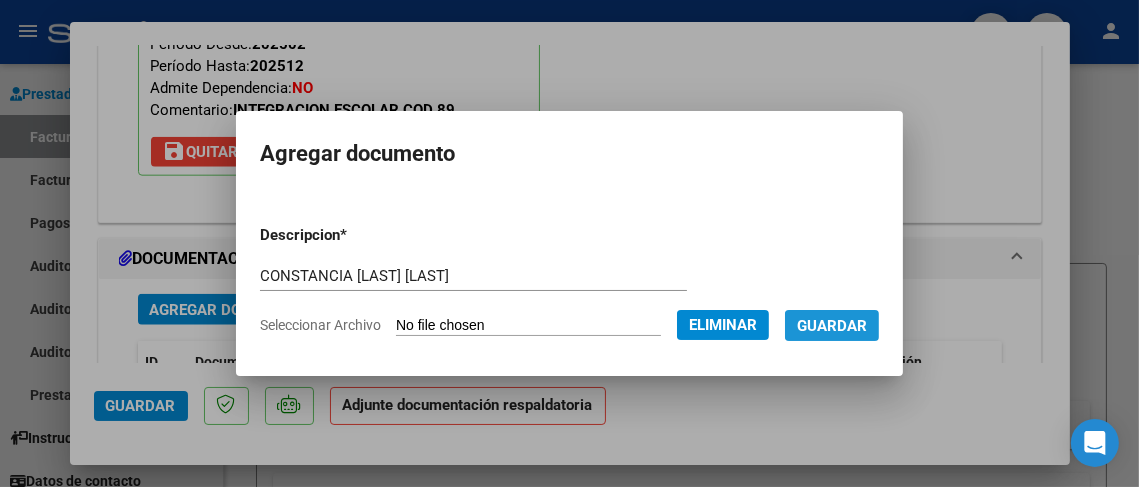 click on "Guardar" at bounding box center (832, 326) 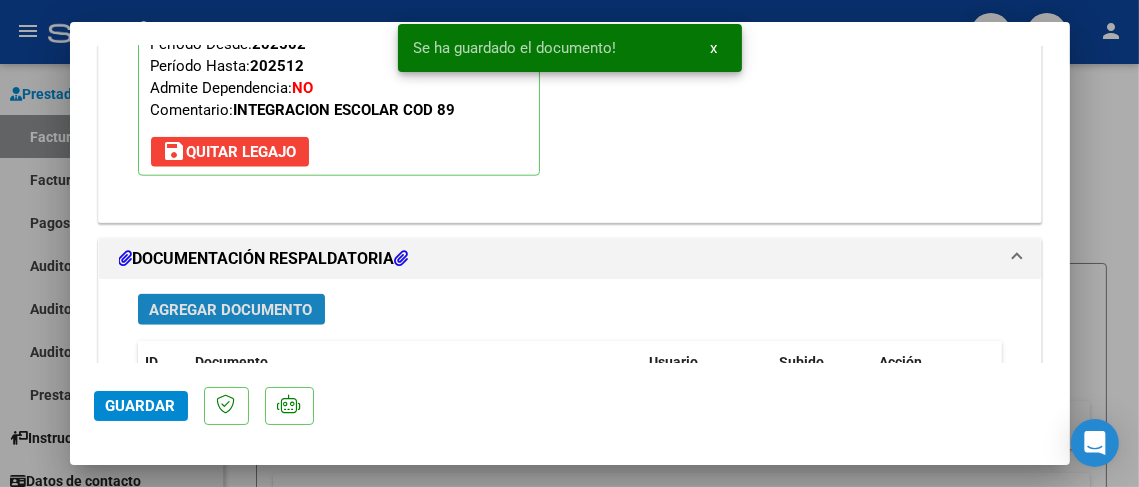 click on "Agregar Documento" at bounding box center [231, 310] 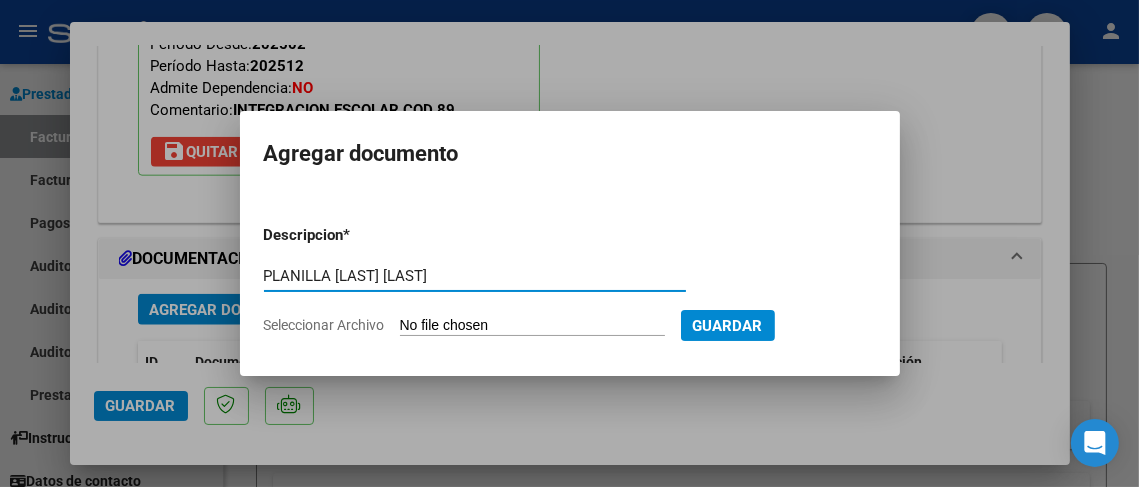 type on "PLANILLA [LAST] [LAST]" 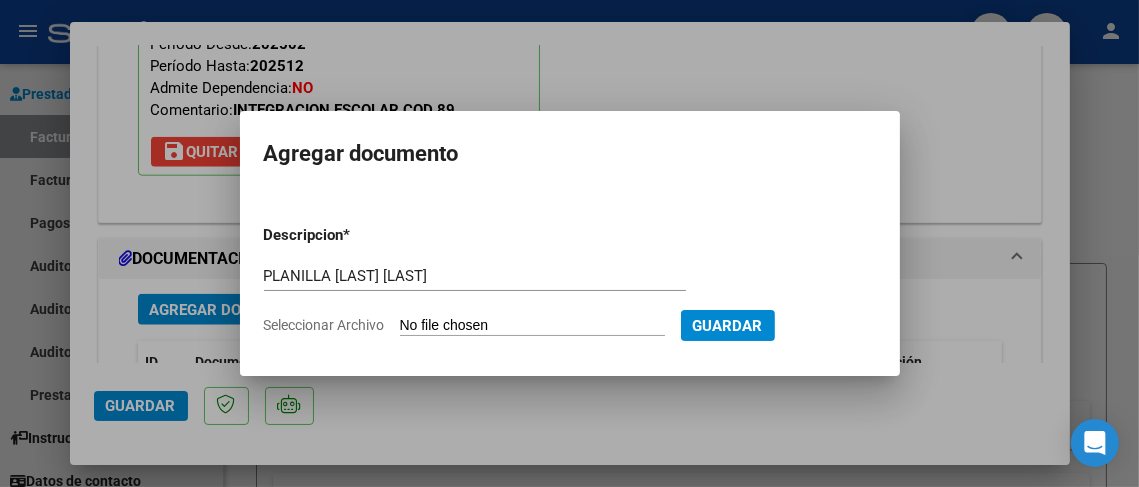 type on "C:\fakepath\PLANILLA [LAST] [LAST] [MONTH].pdf" 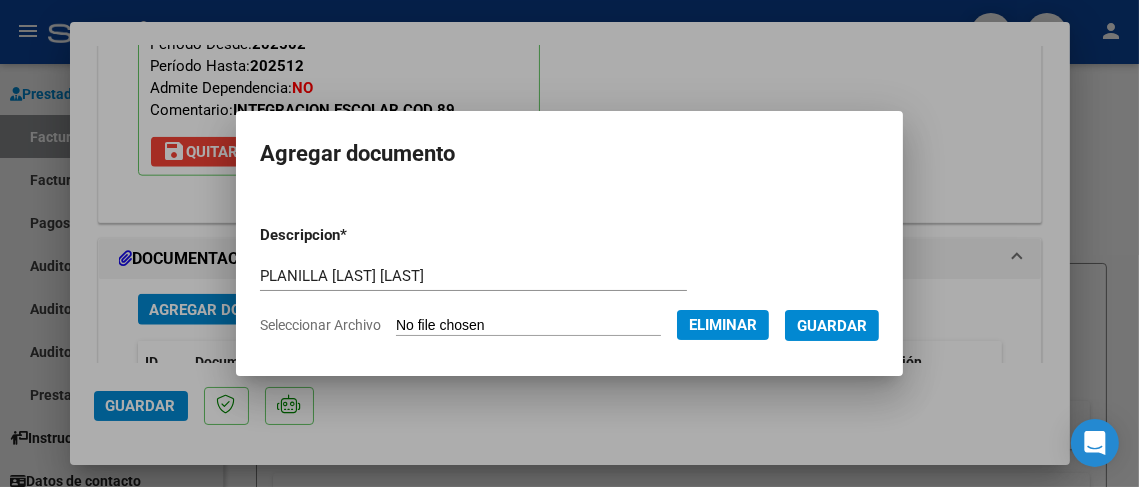 click on "Guardar" at bounding box center (832, 326) 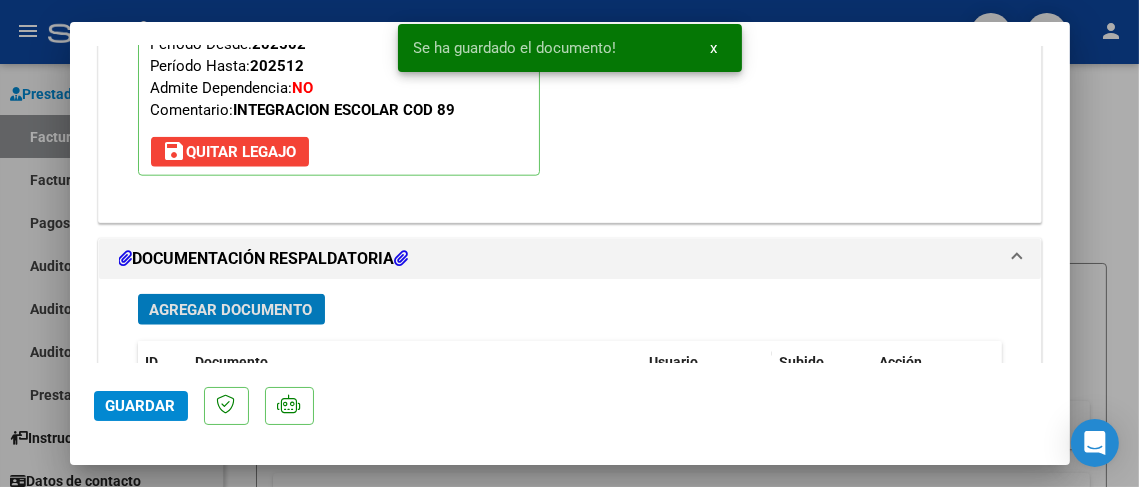 scroll, scrollTop: 2252, scrollLeft: 0, axis: vertical 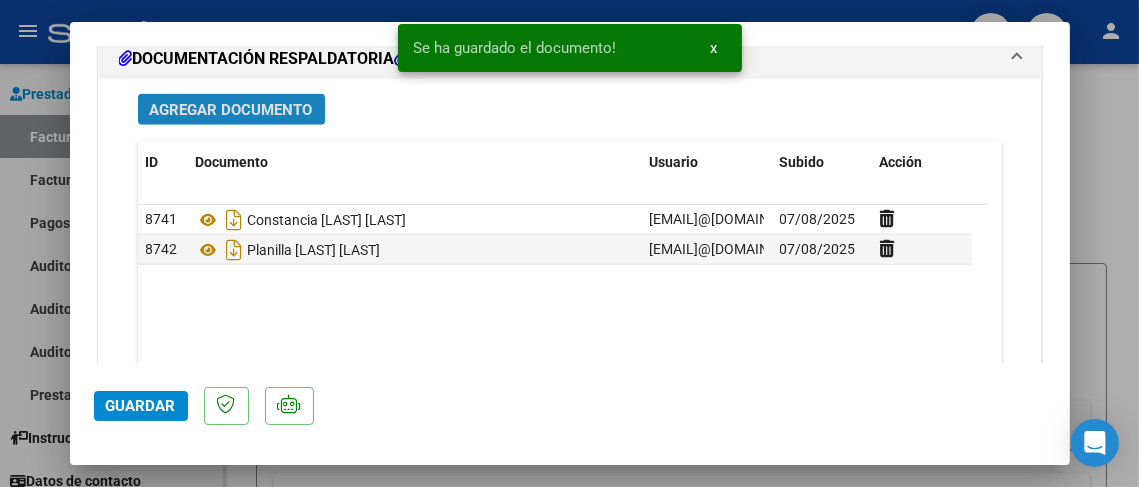 click on "Agregar Documento" at bounding box center [231, 110] 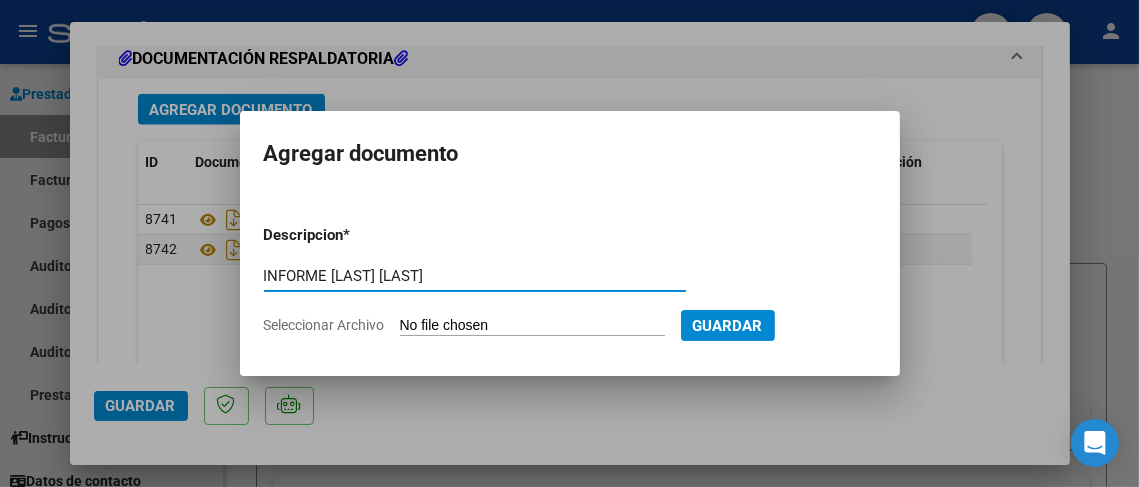 type on "INFORME [LAST] [LAST]" 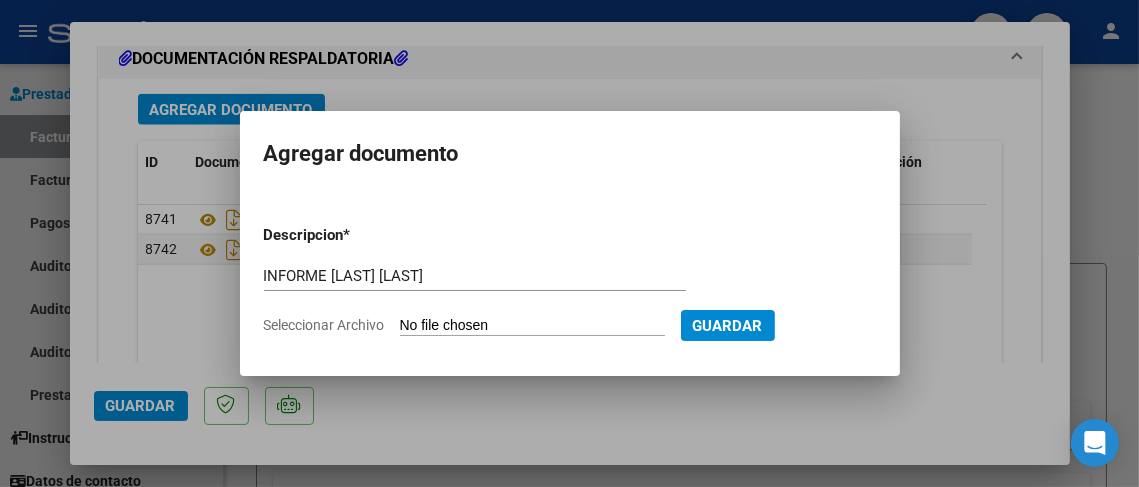 click on "Seleccionar Archivo" at bounding box center (532, 326) 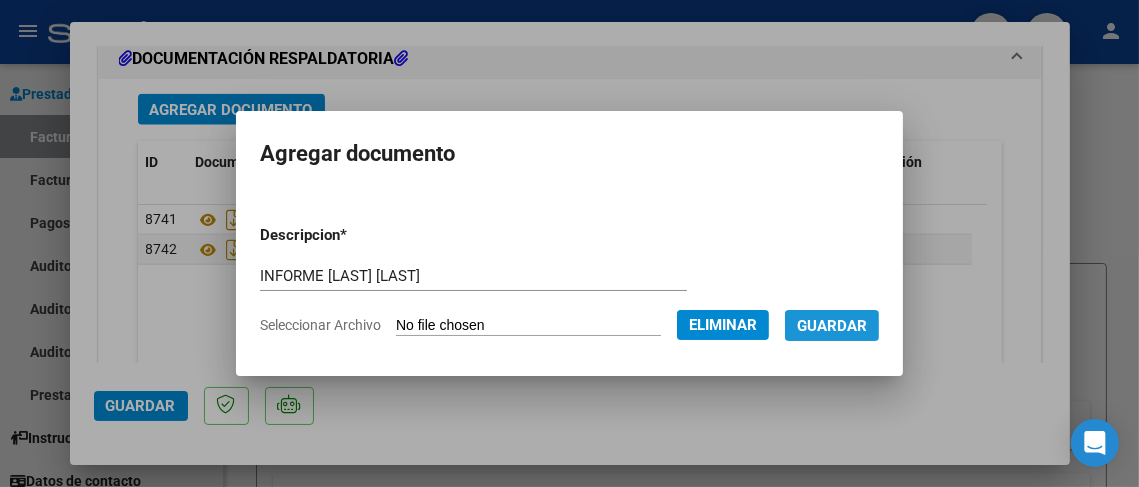 click on "Guardar" at bounding box center [832, 326] 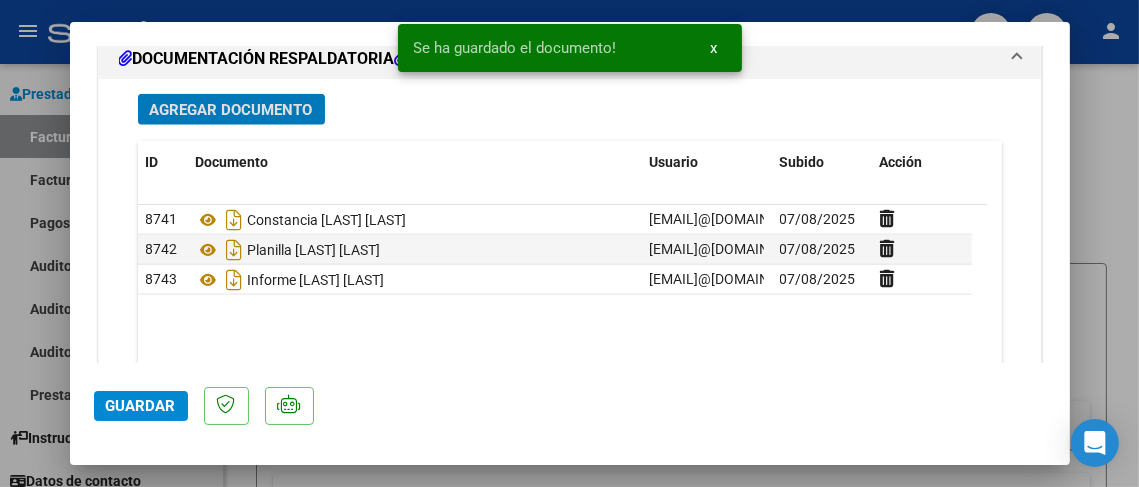 click on "Agregar Documento" at bounding box center (231, 110) 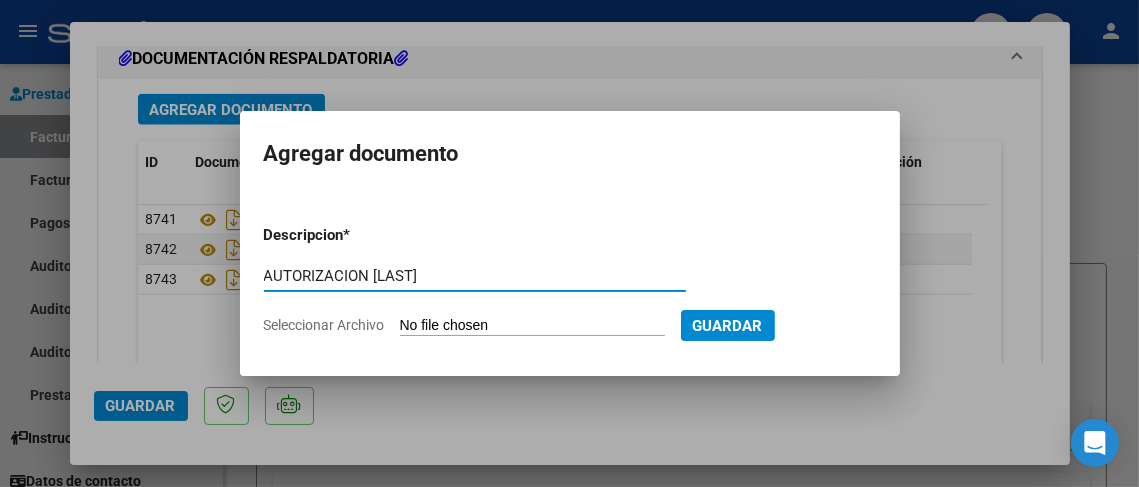 type on "AUTORIZACION [LAST]" 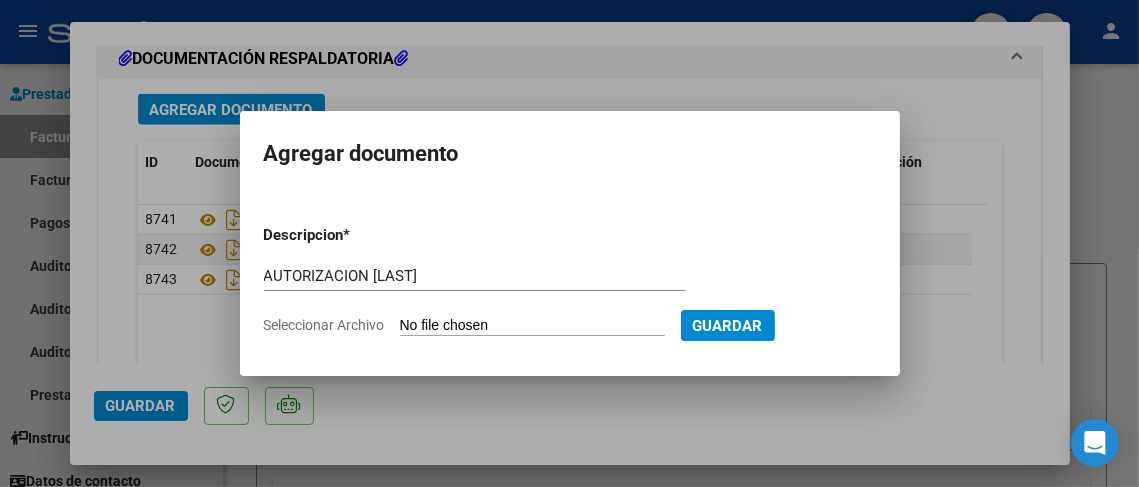 type on "C:\fakepath\AUTORIZACION [LAST] [YEAR].odt" 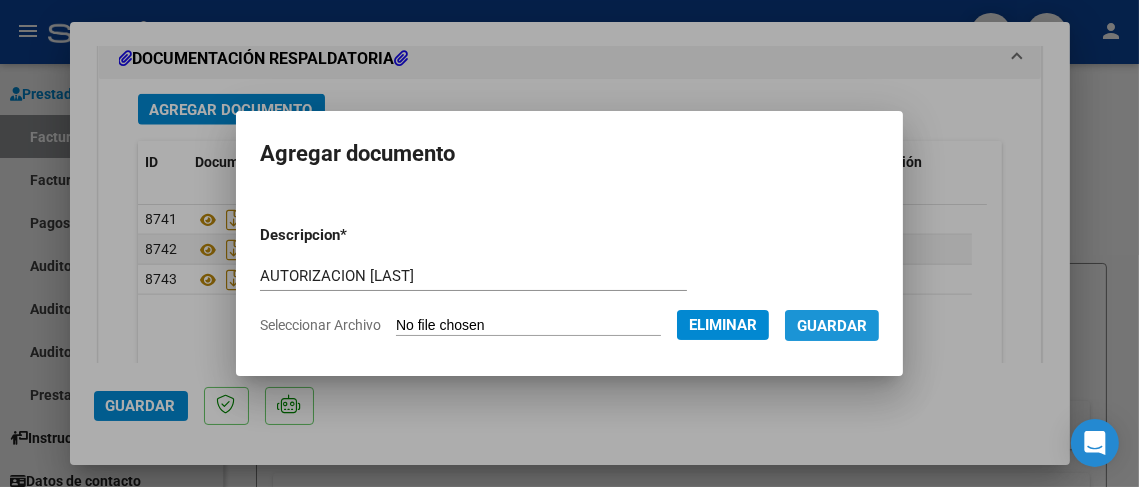 click on "Guardar" at bounding box center (832, 326) 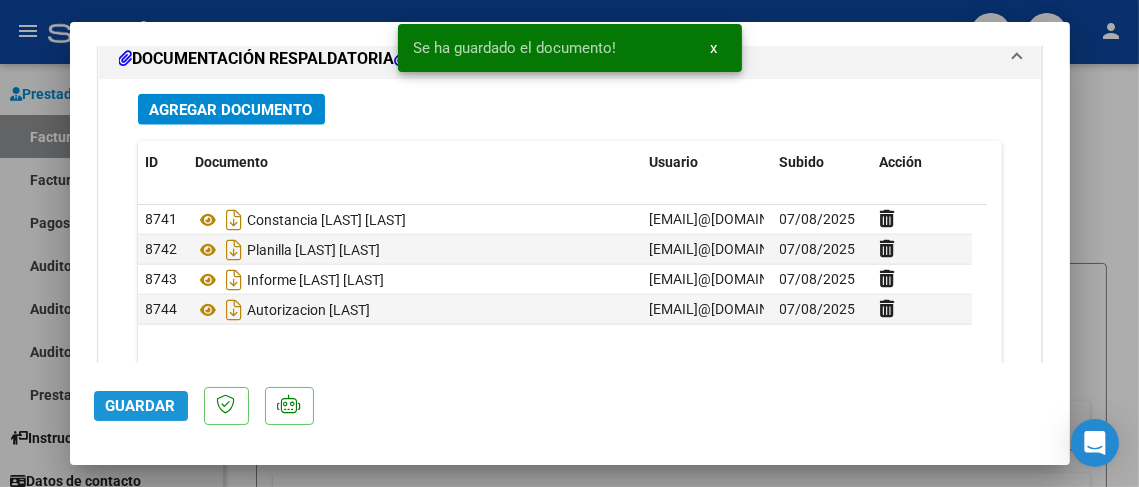 click on "Guardar" 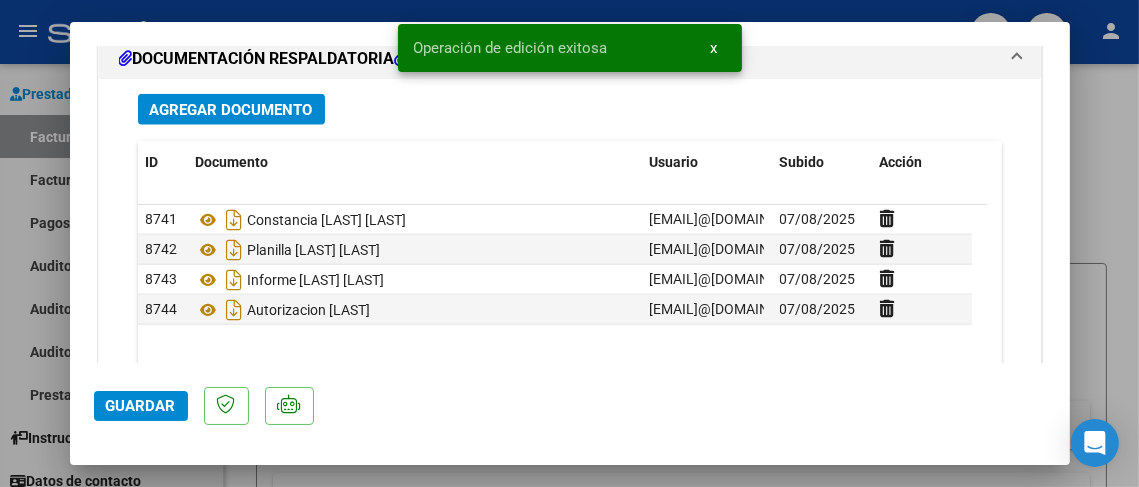click on "Guardar" 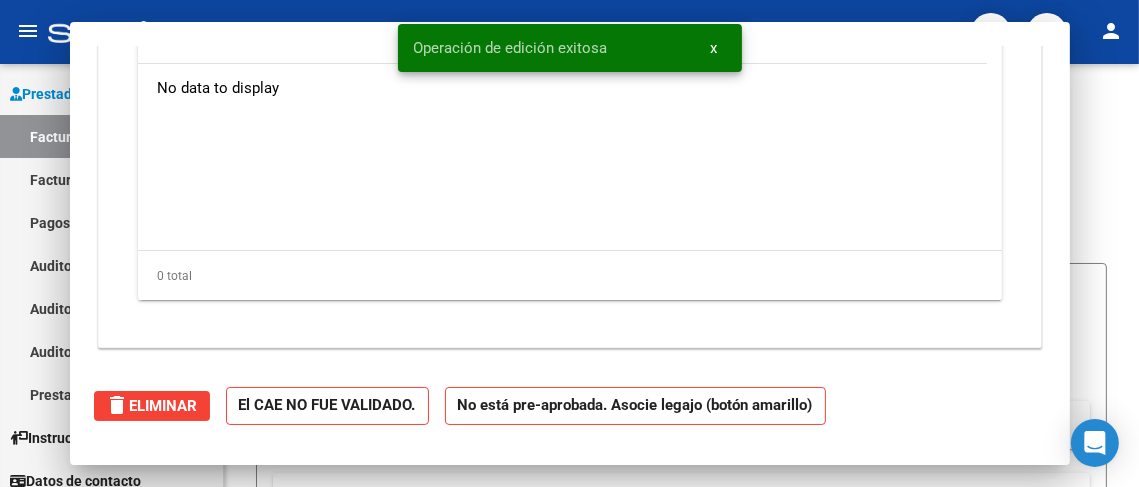 scroll, scrollTop: 2012, scrollLeft: 0, axis: vertical 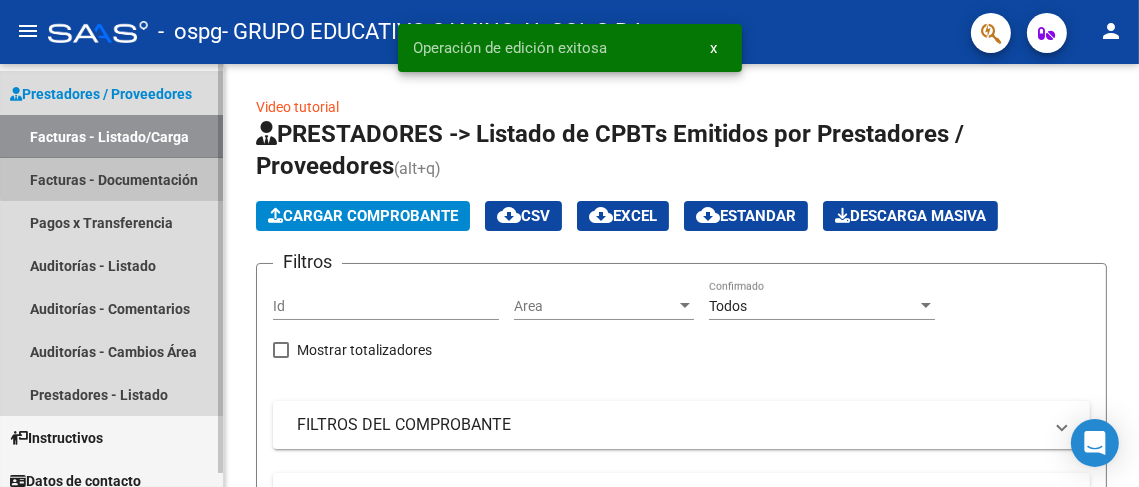 click on "Facturas - Documentación" at bounding box center (111, 179) 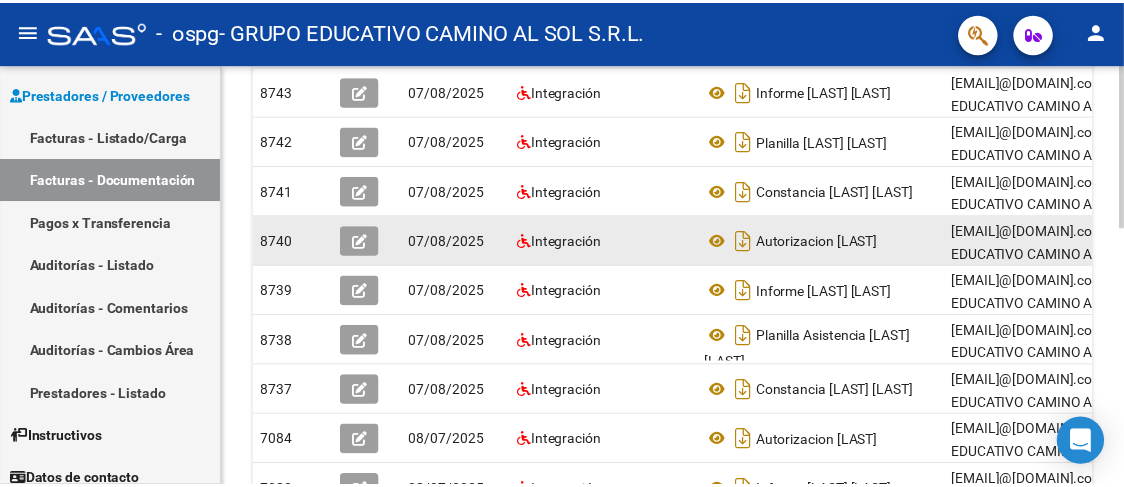 scroll, scrollTop: 0, scrollLeft: 0, axis: both 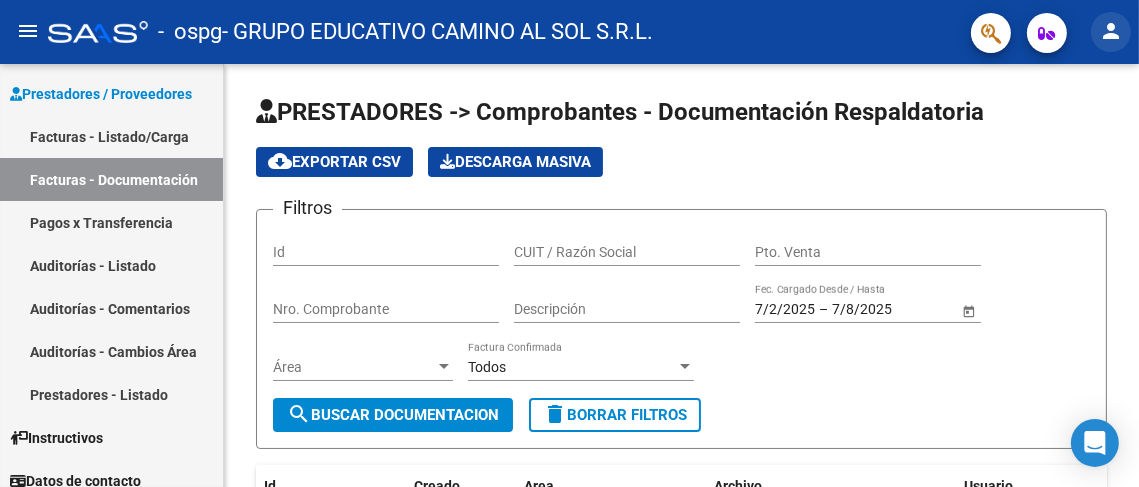 click on "person" 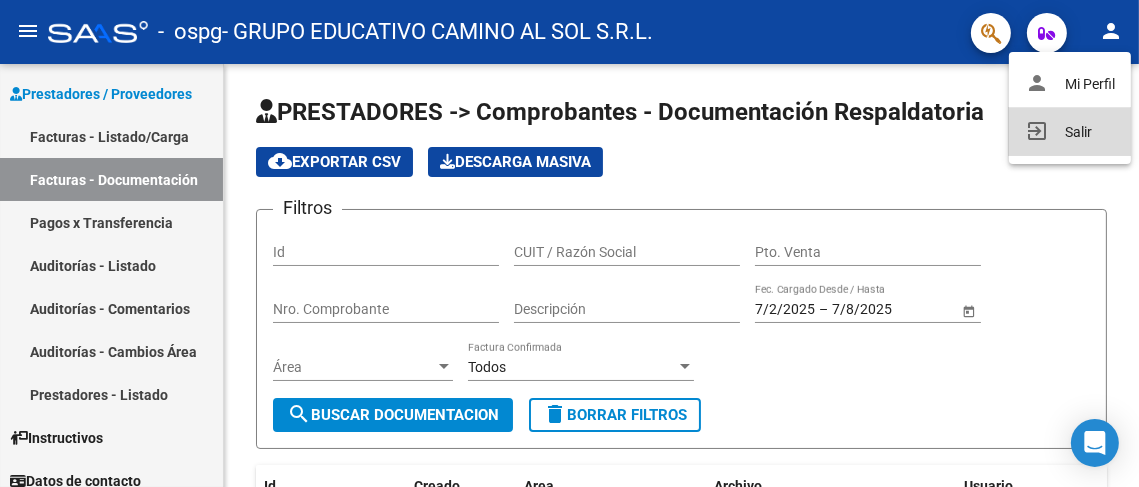 click on "exit_to_app  Salir" at bounding box center (1070, 132) 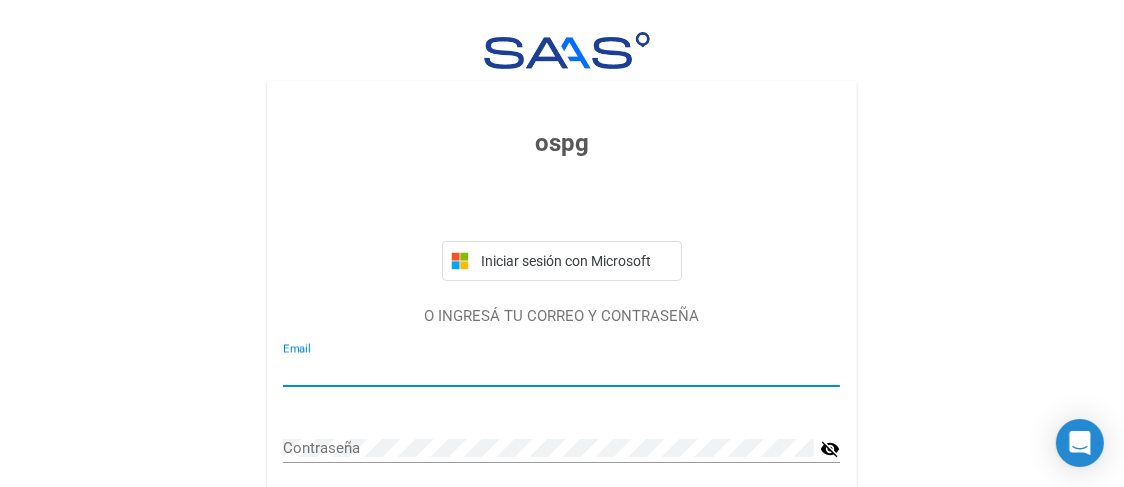 type on "[EMAIL]@[DOMAIN].com.ar" 